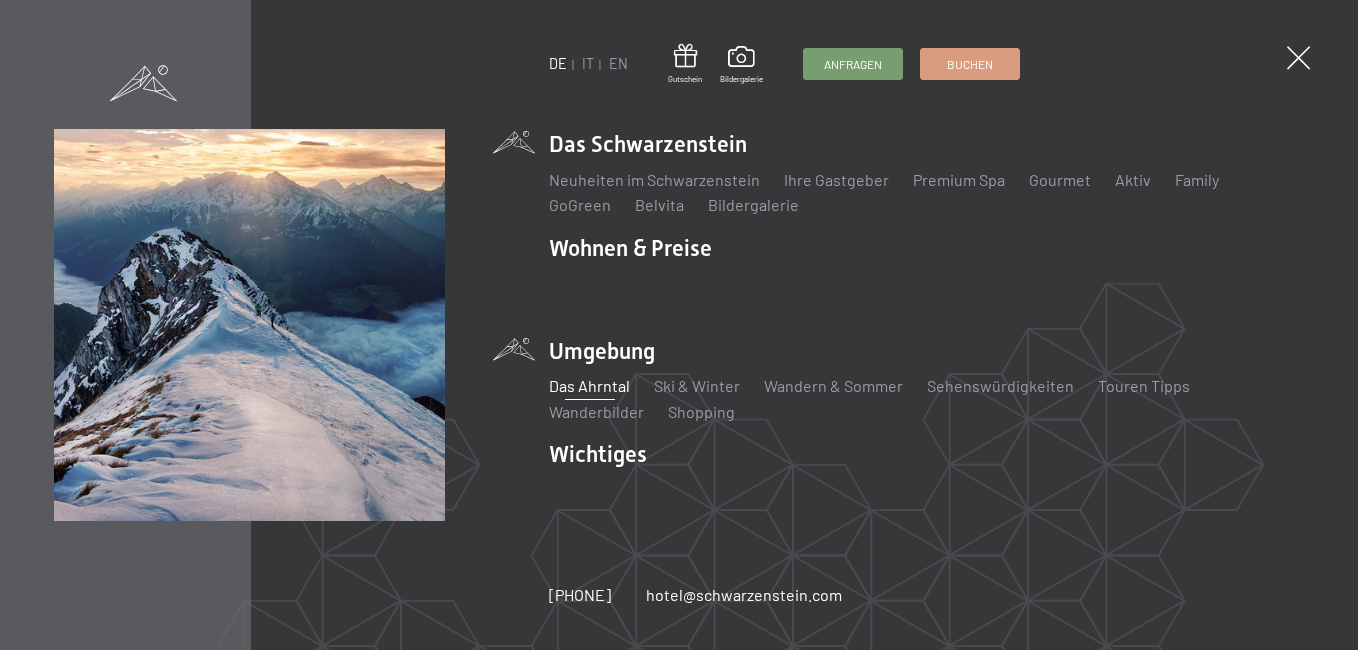 scroll, scrollTop: 0, scrollLeft: 0, axis: both 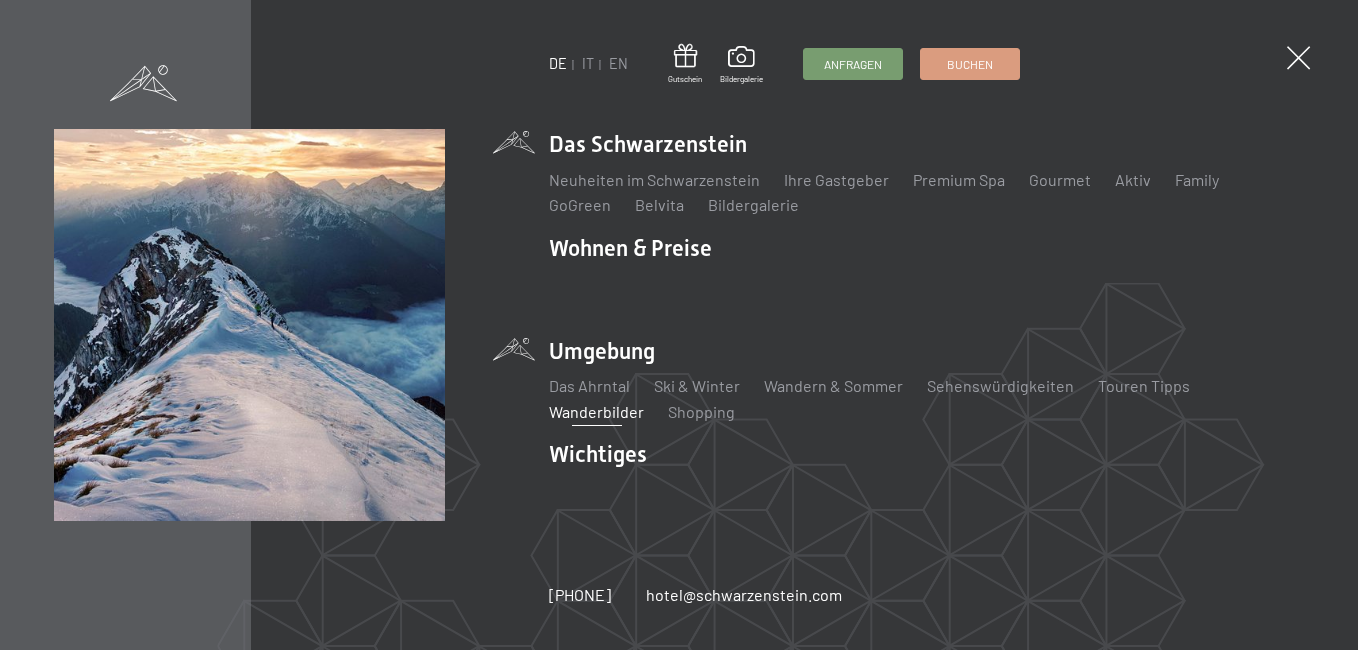 click on "Wanderbilder" at bounding box center [596, 411] 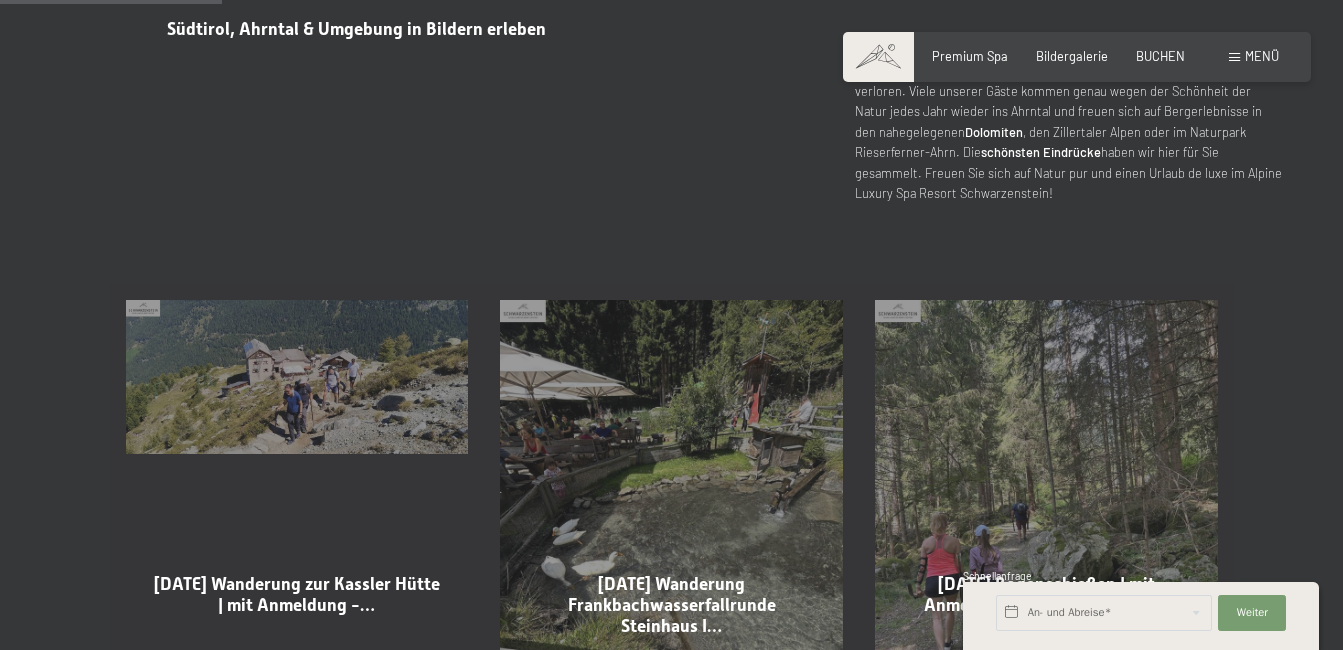 scroll, scrollTop: 800, scrollLeft: 0, axis: vertical 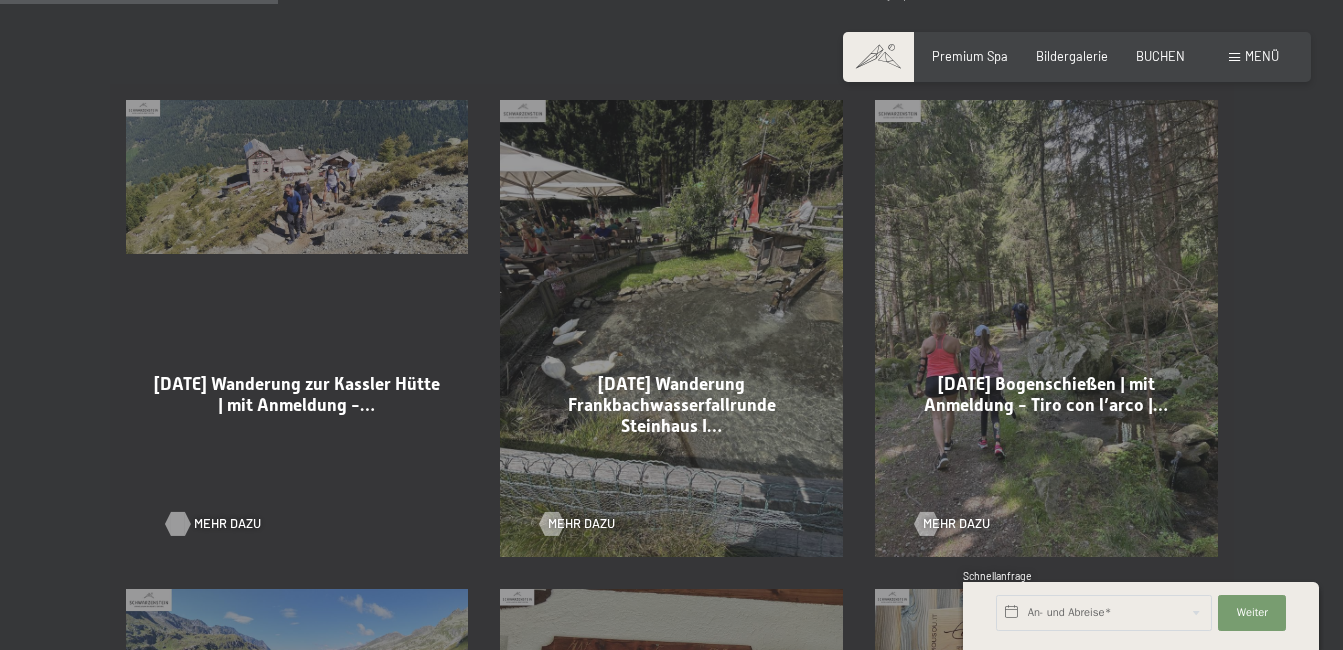 click at bounding box center [178, 524] 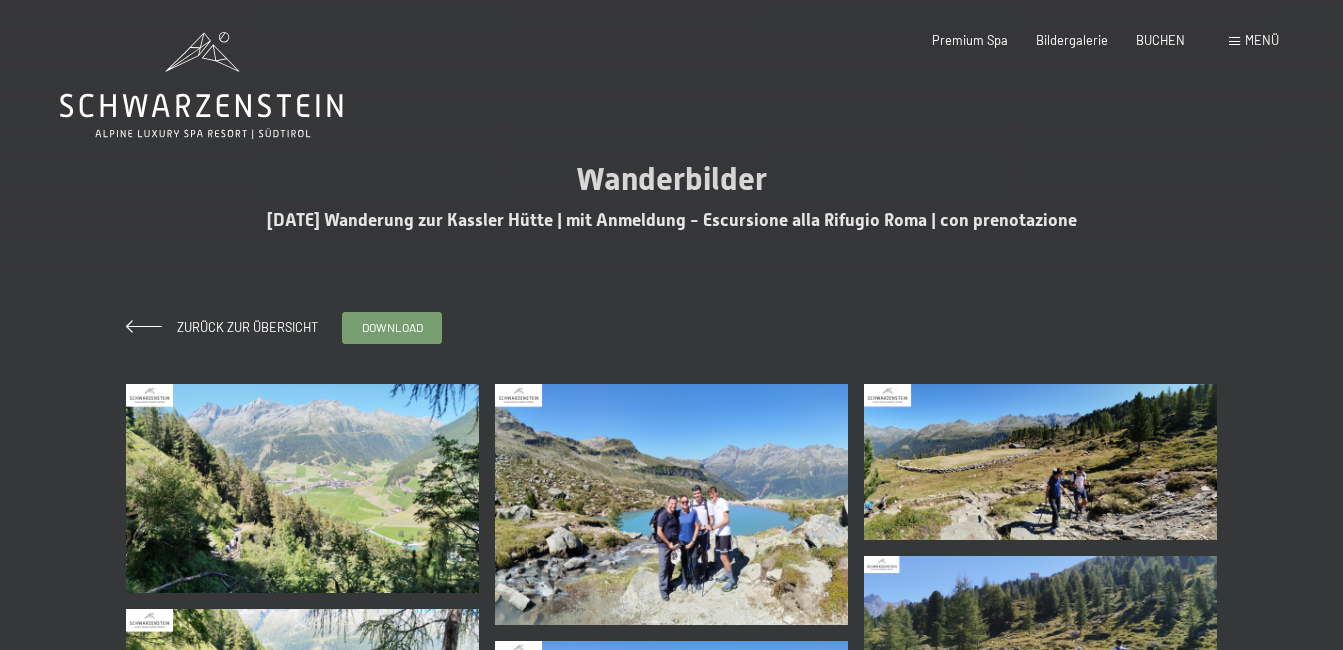 scroll, scrollTop: 0, scrollLeft: 0, axis: both 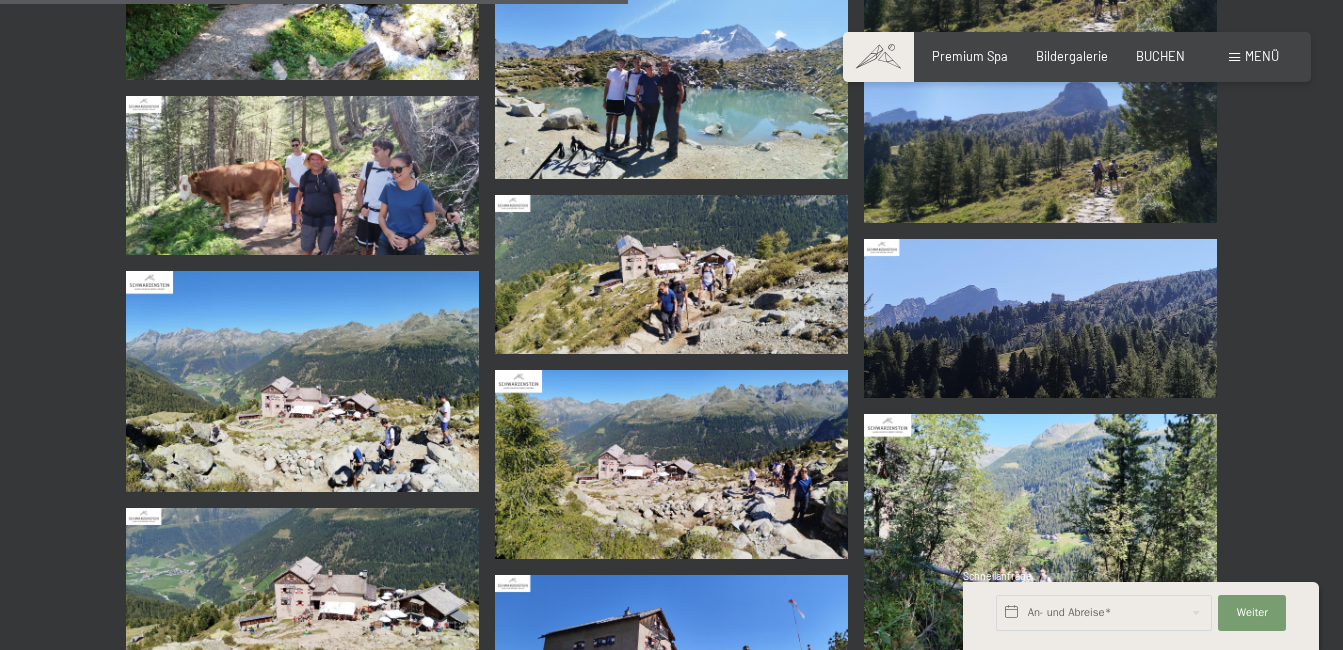 click at bounding box center [671, 274] 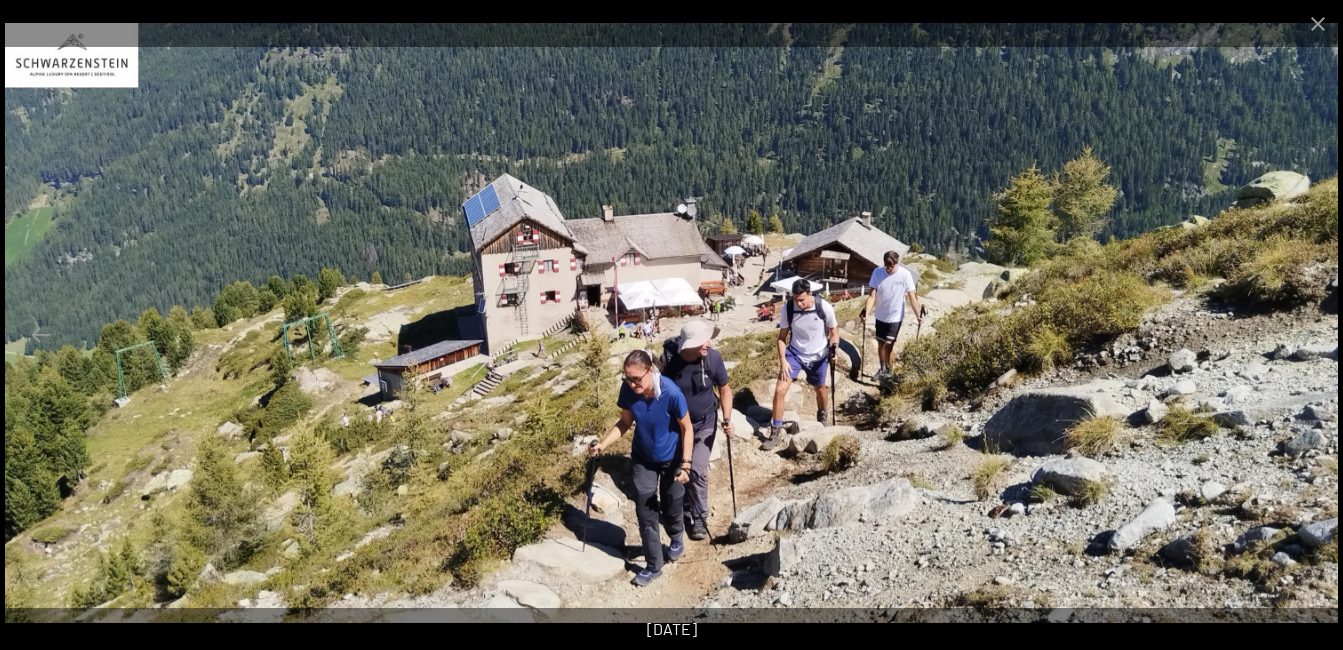 click at bounding box center [671, 323] 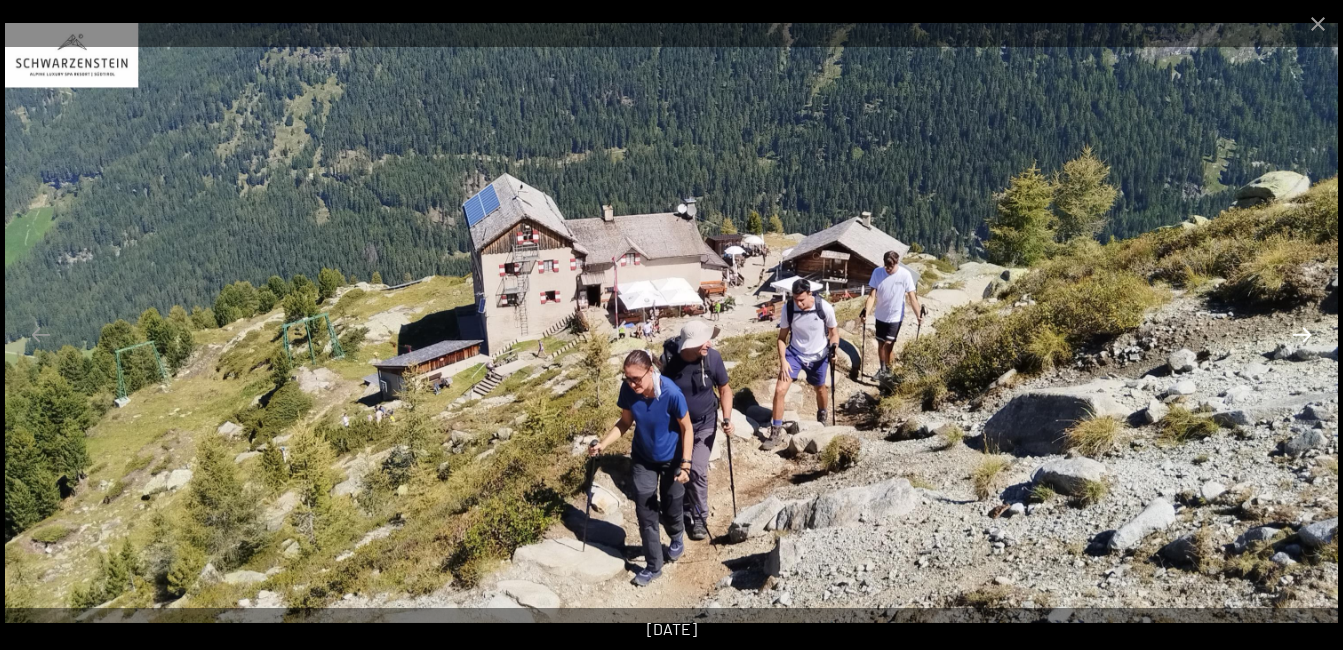 click at bounding box center (1302, 334) 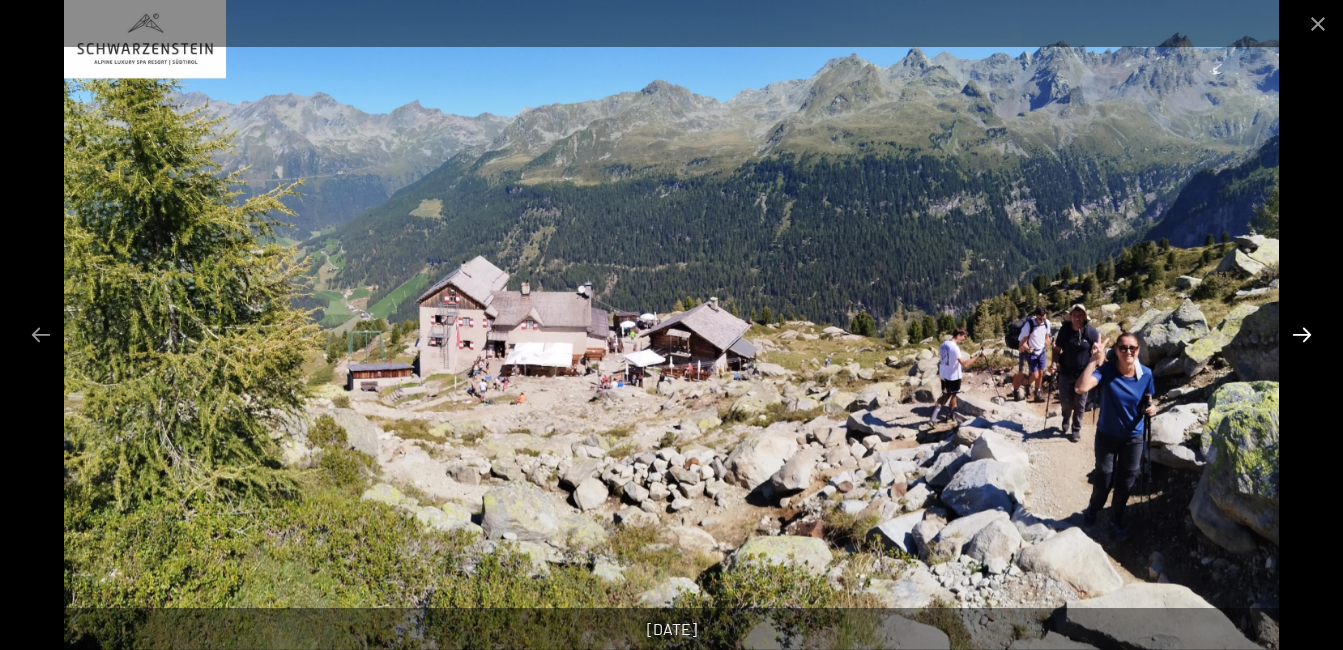 click at bounding box center [1302, 334] 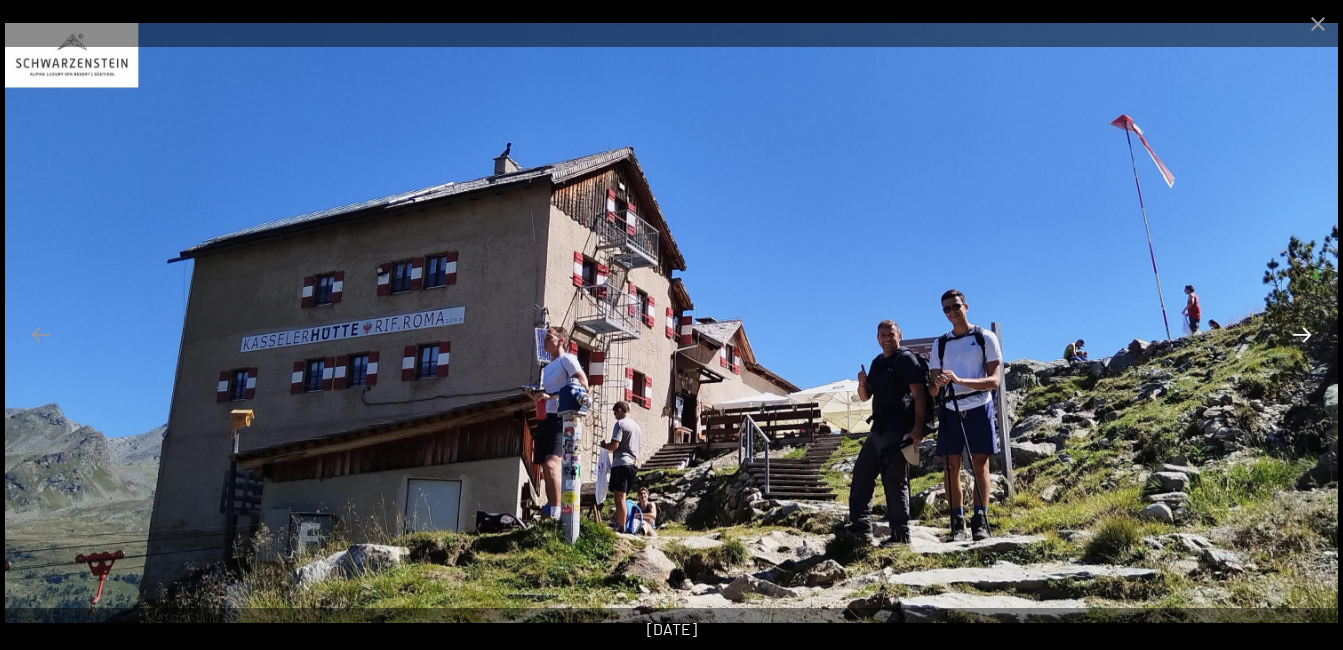 click at bounding box center [1302, 334] 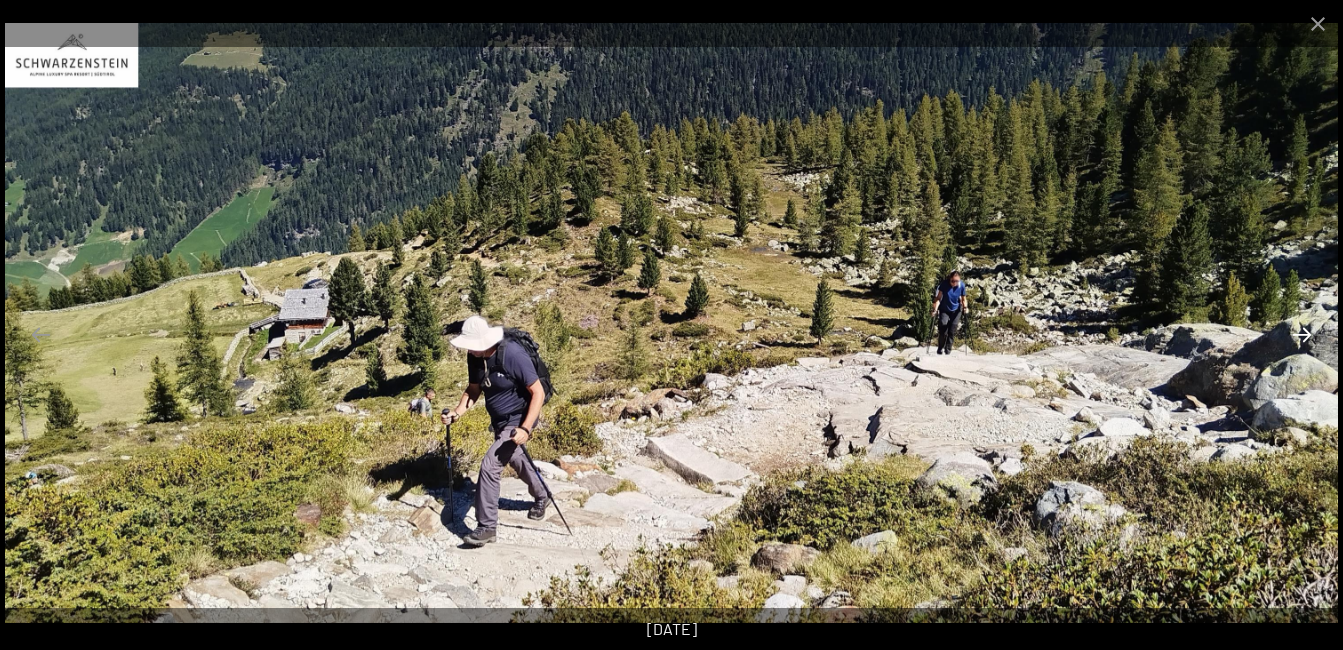 click at bounding box center [1302, 334] 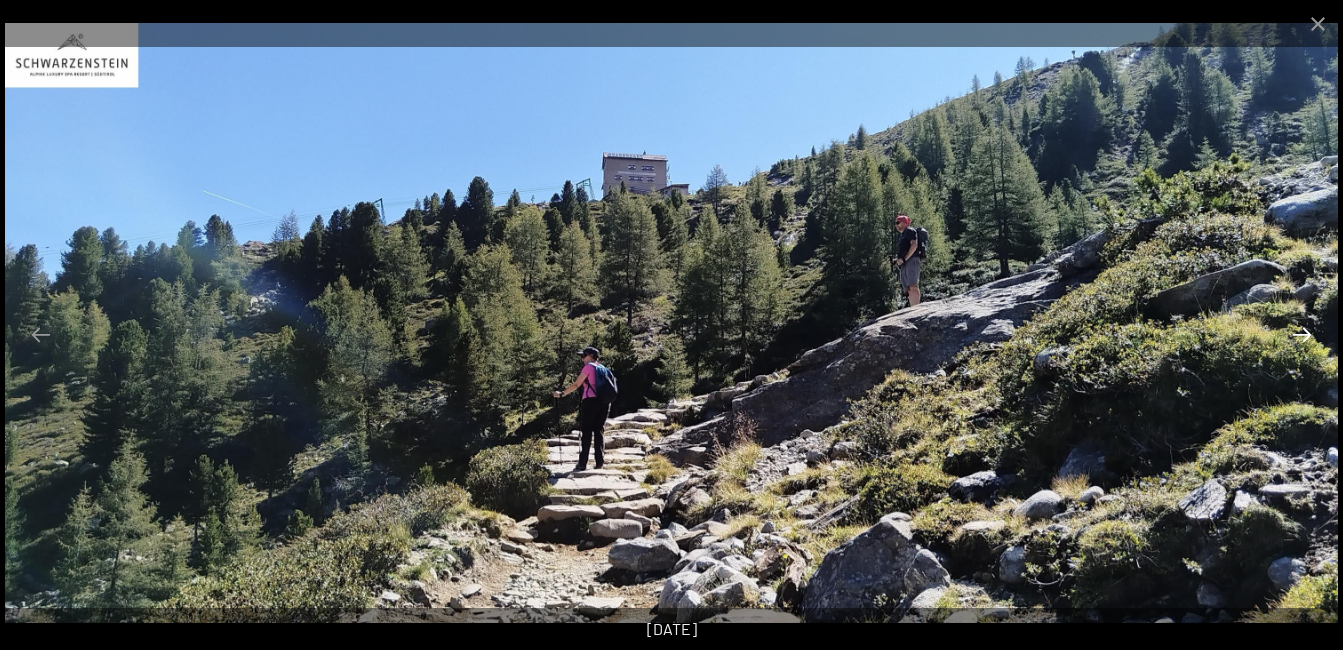 click at bounding box center [1302, 334] 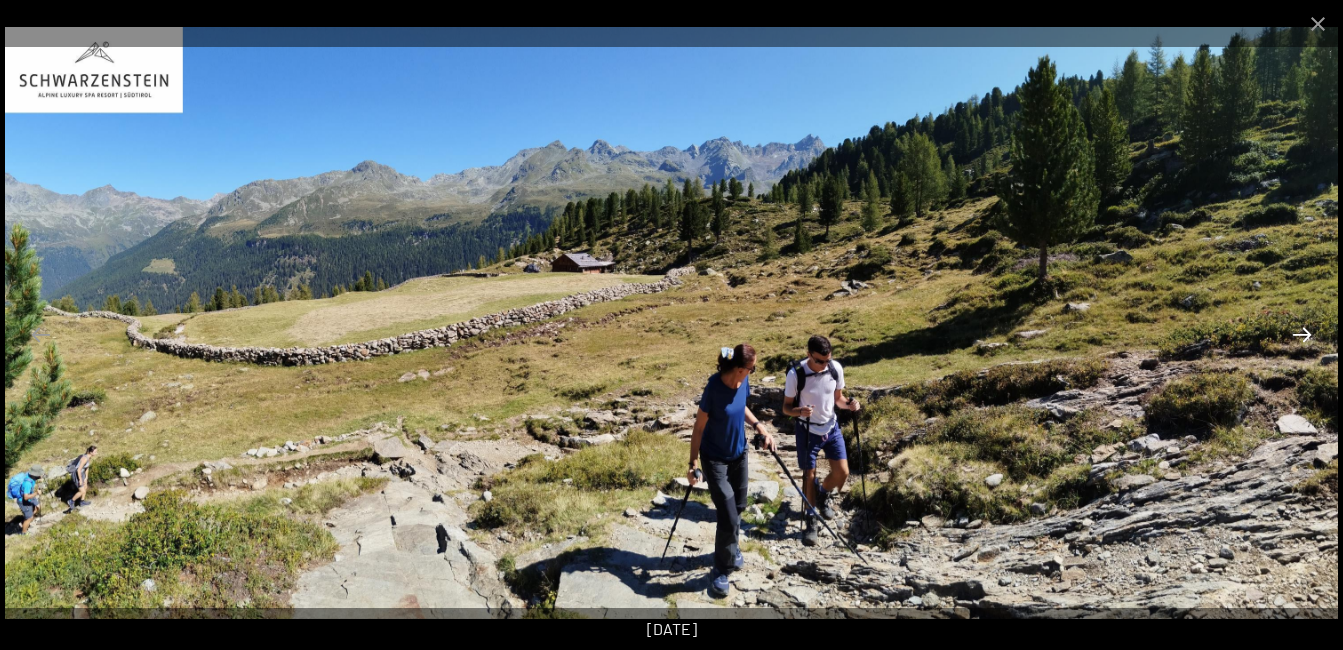 click at bounding box center [1302, 334] 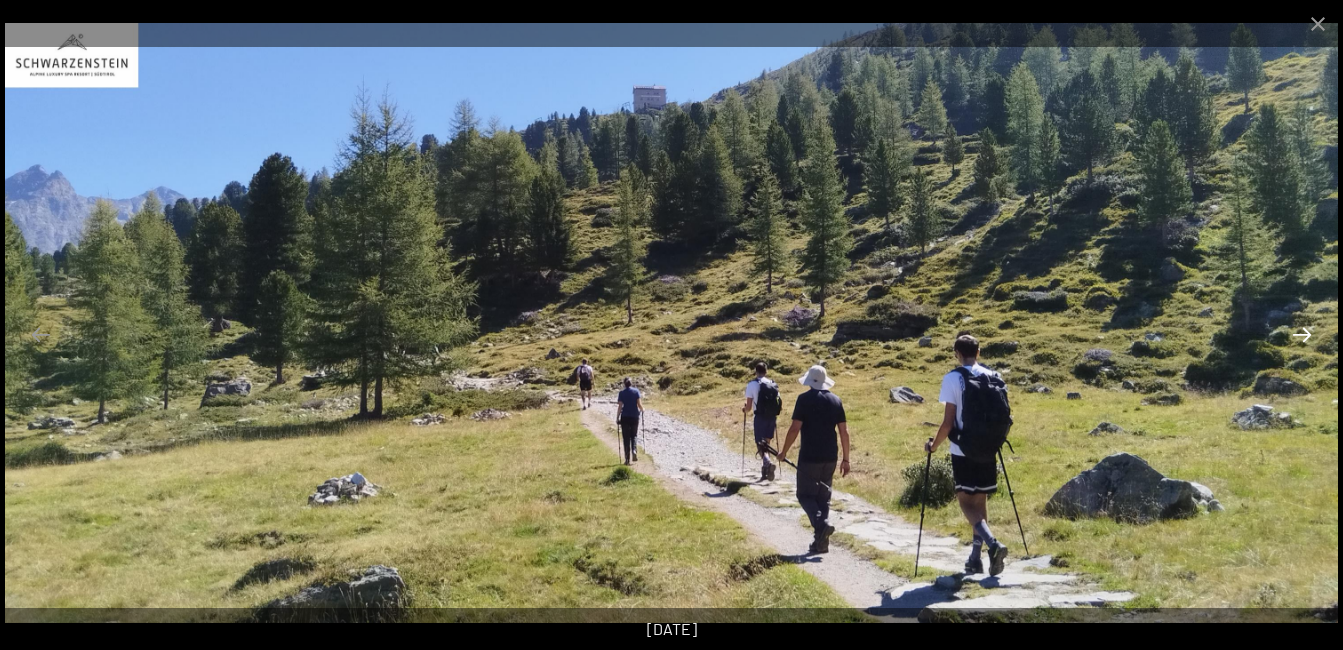 click at bounding box center (1302, 334) 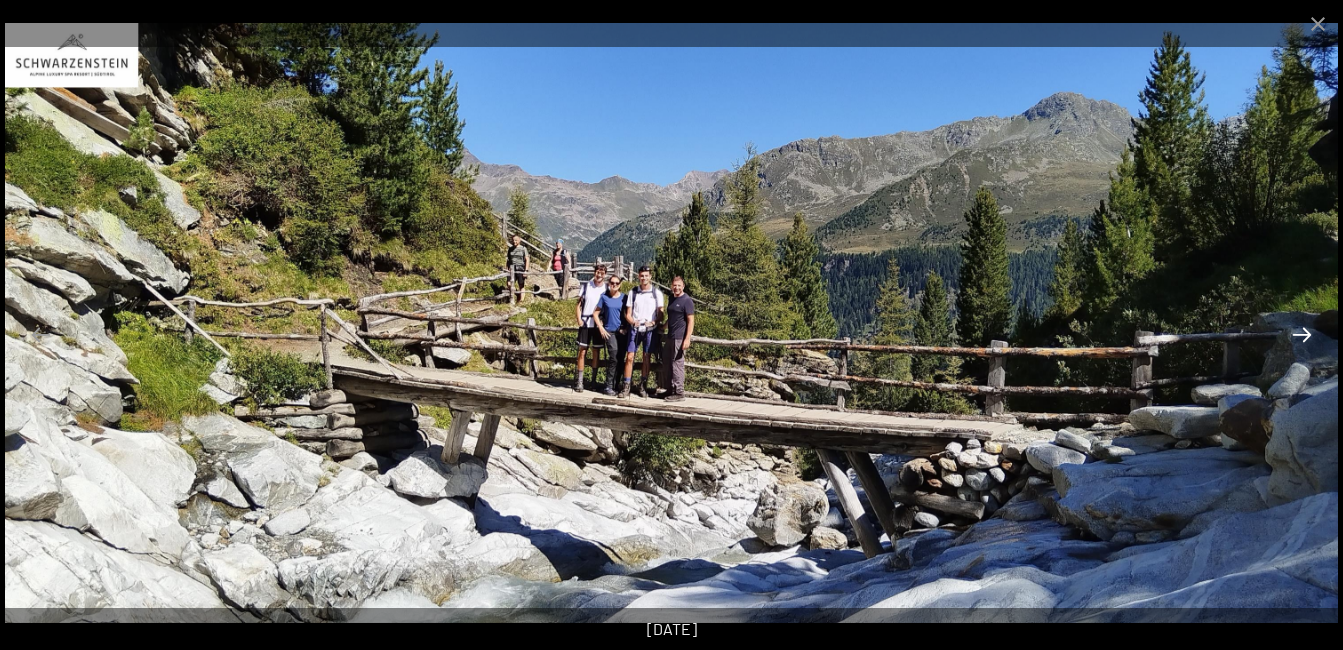 click at bounding box center [1302, 334] 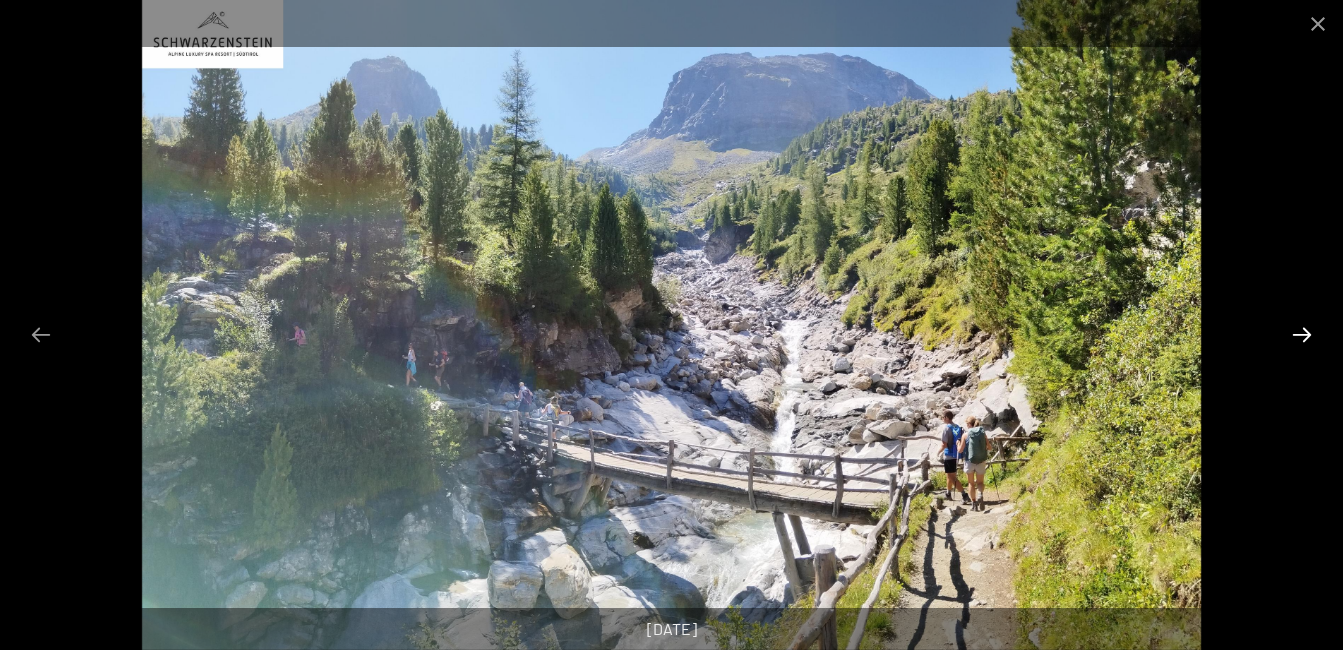 click at bounding box center [1302, 334] 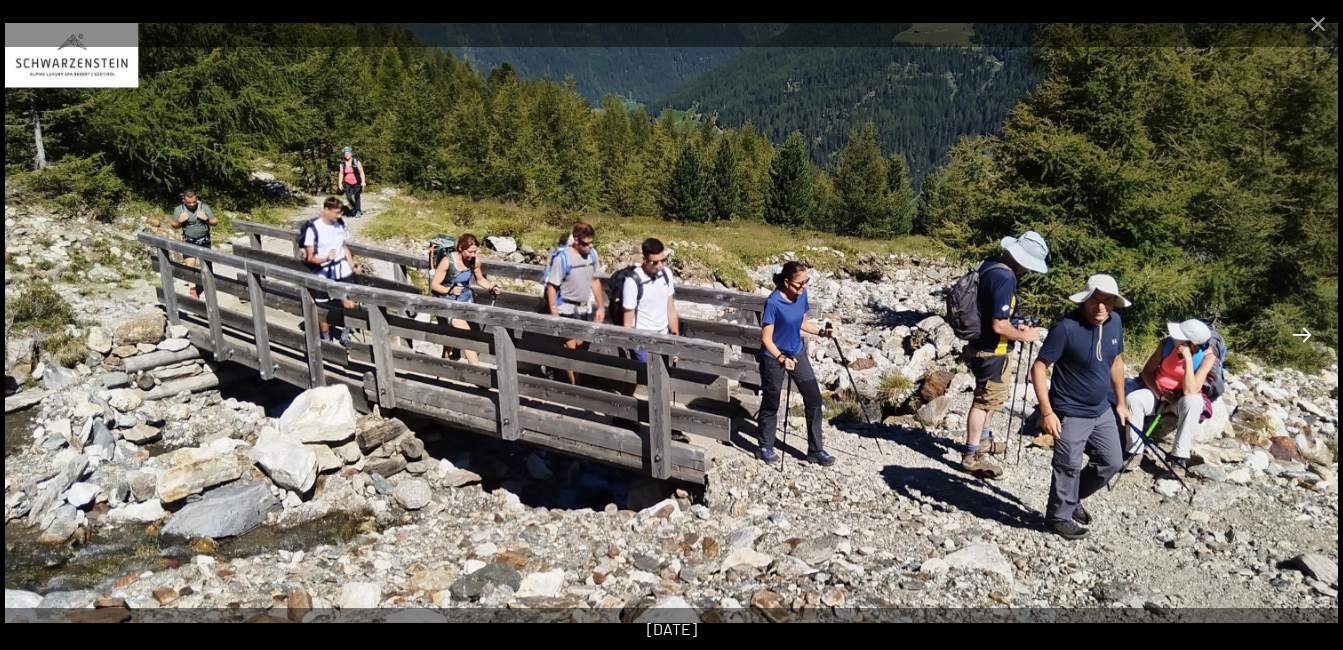 click at bounding box center (1302, 334) 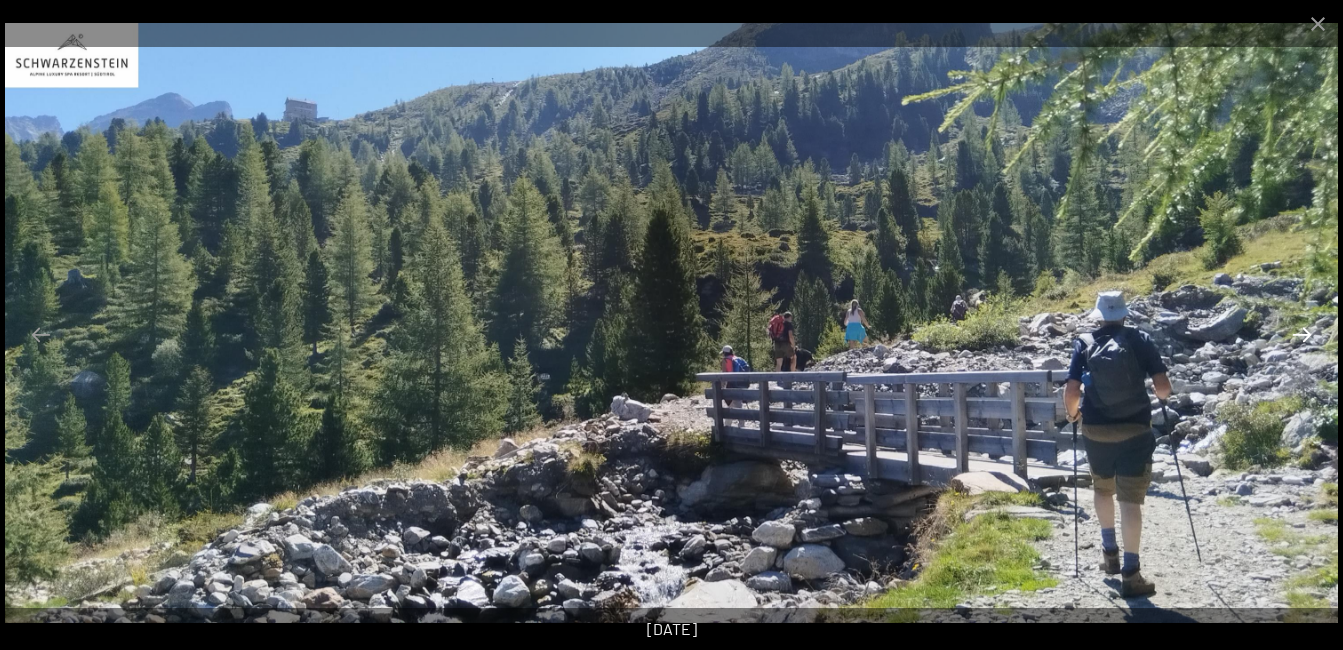 click at bounding box center (1302, 334) 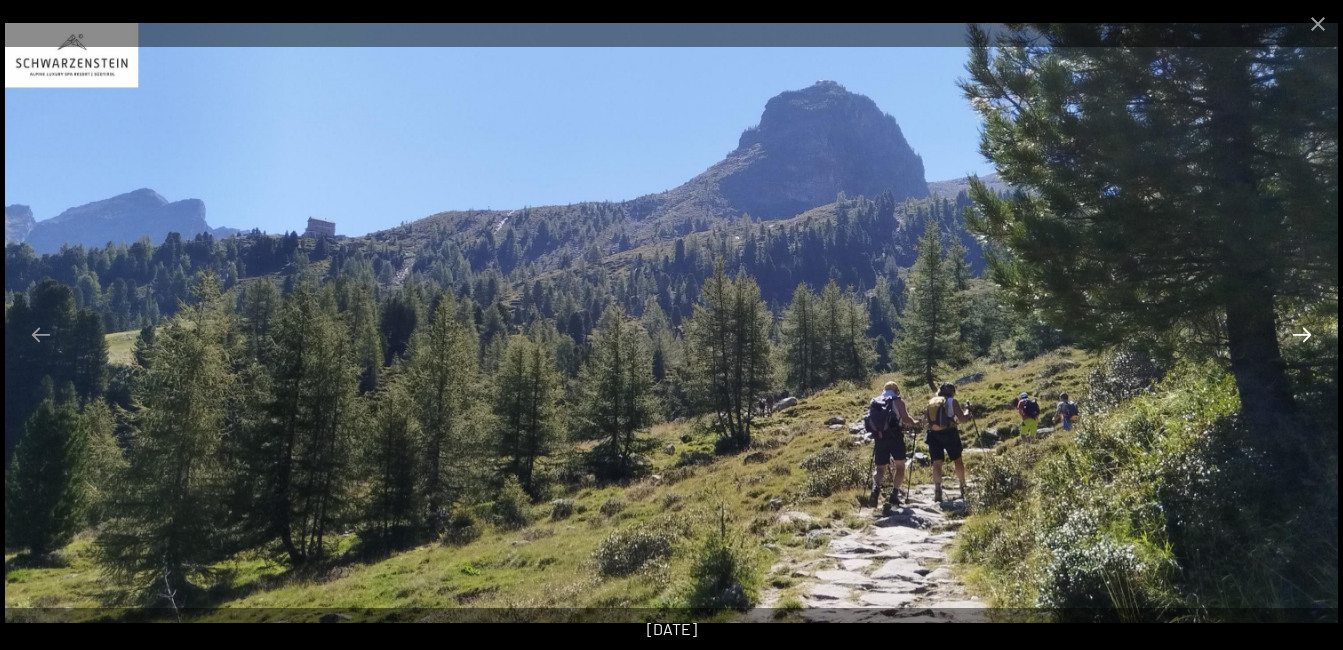 click at bounding box center [1302, 334] 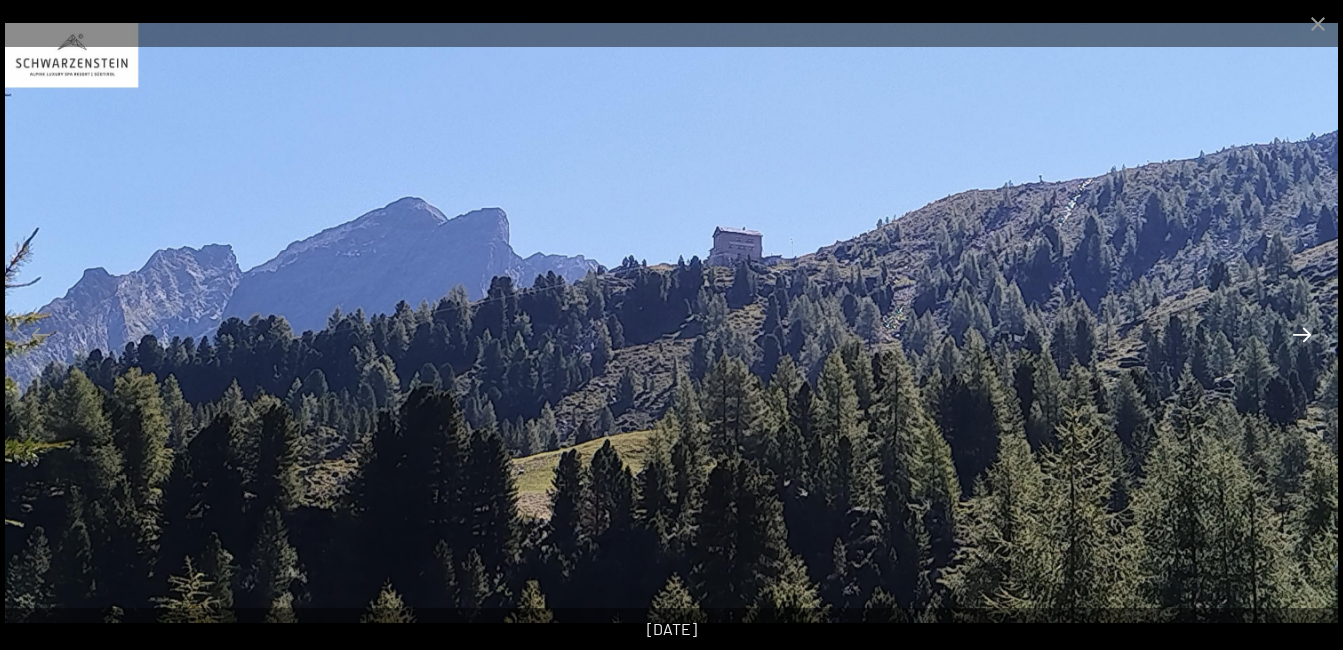 click at bounding box center [1302, 334] 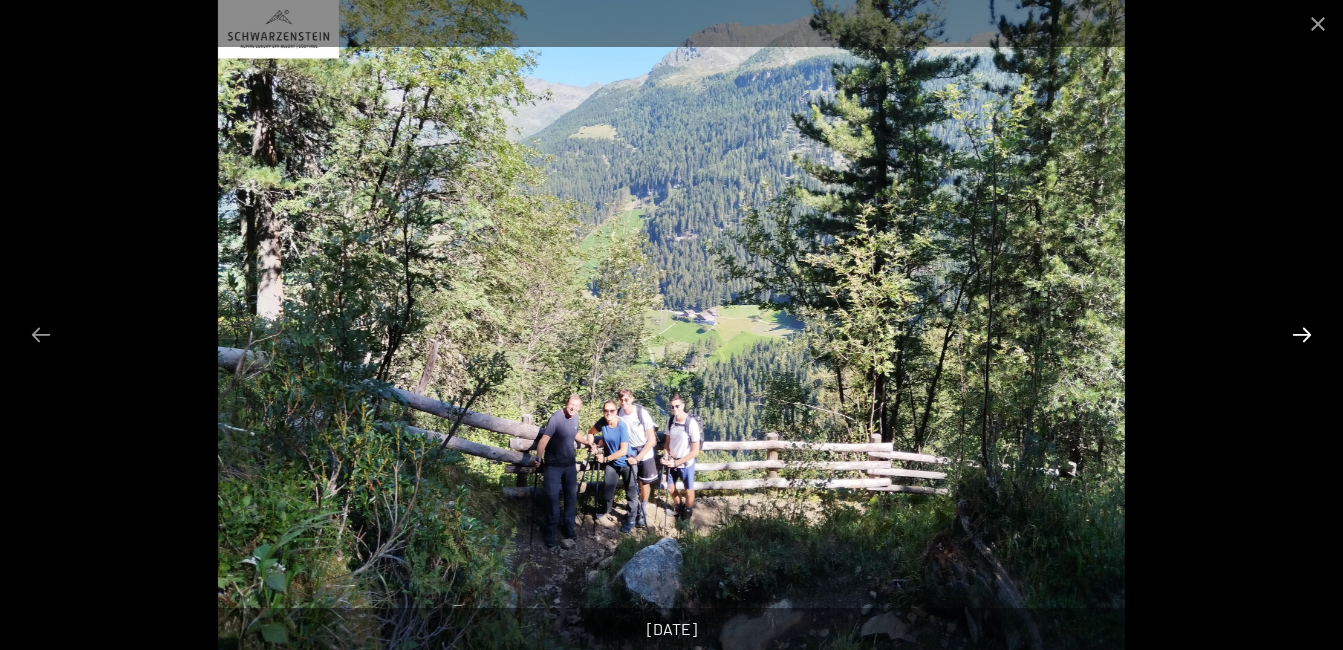 click at bounding box center [1302, 334] 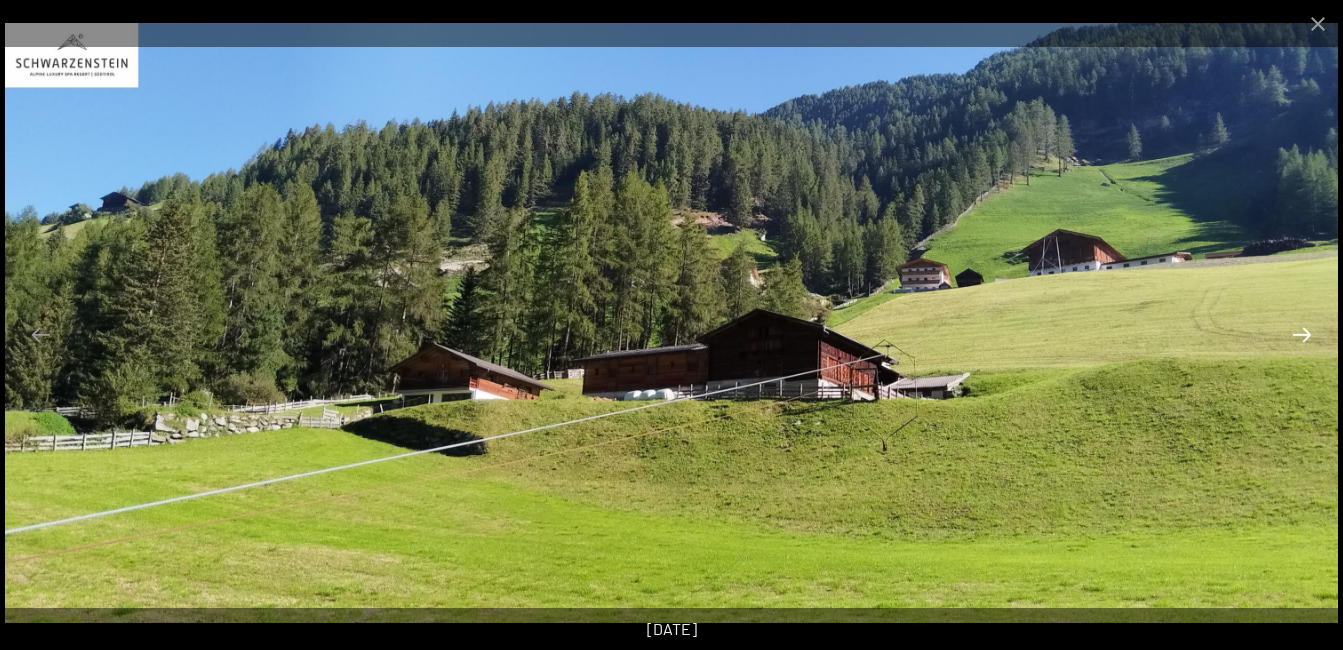click at bounding box center [1302, 334] 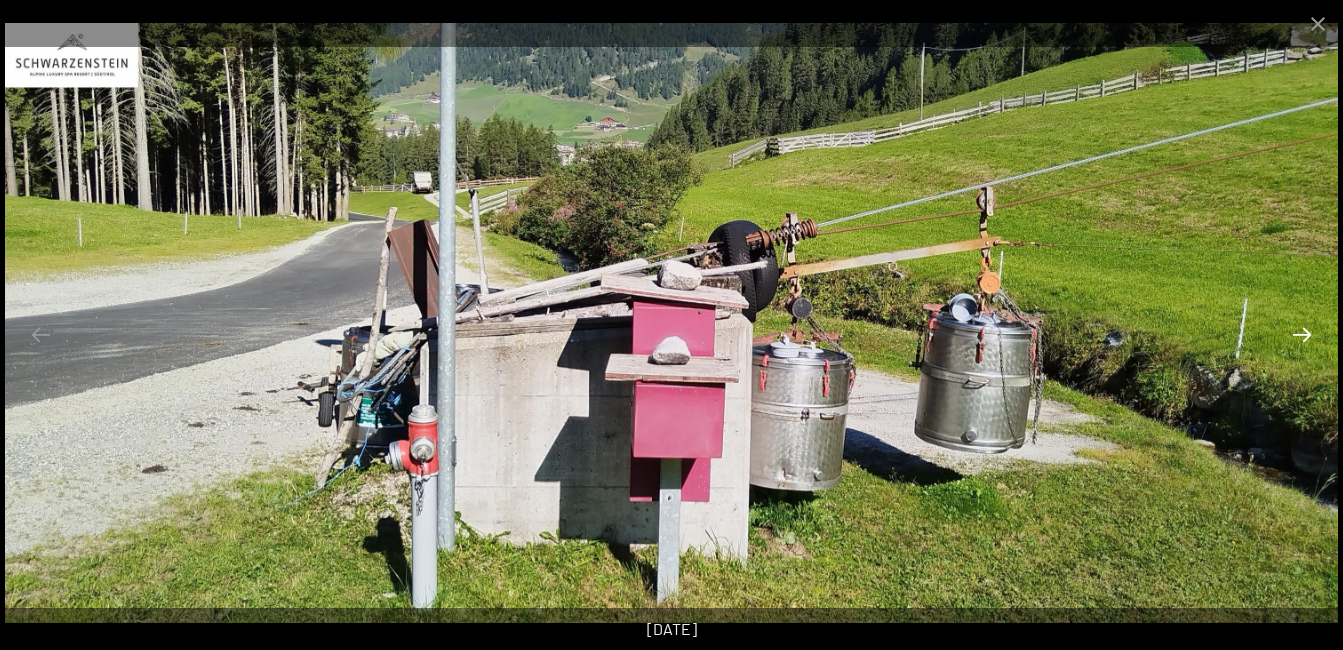 click at bounding box center (1302, 334) 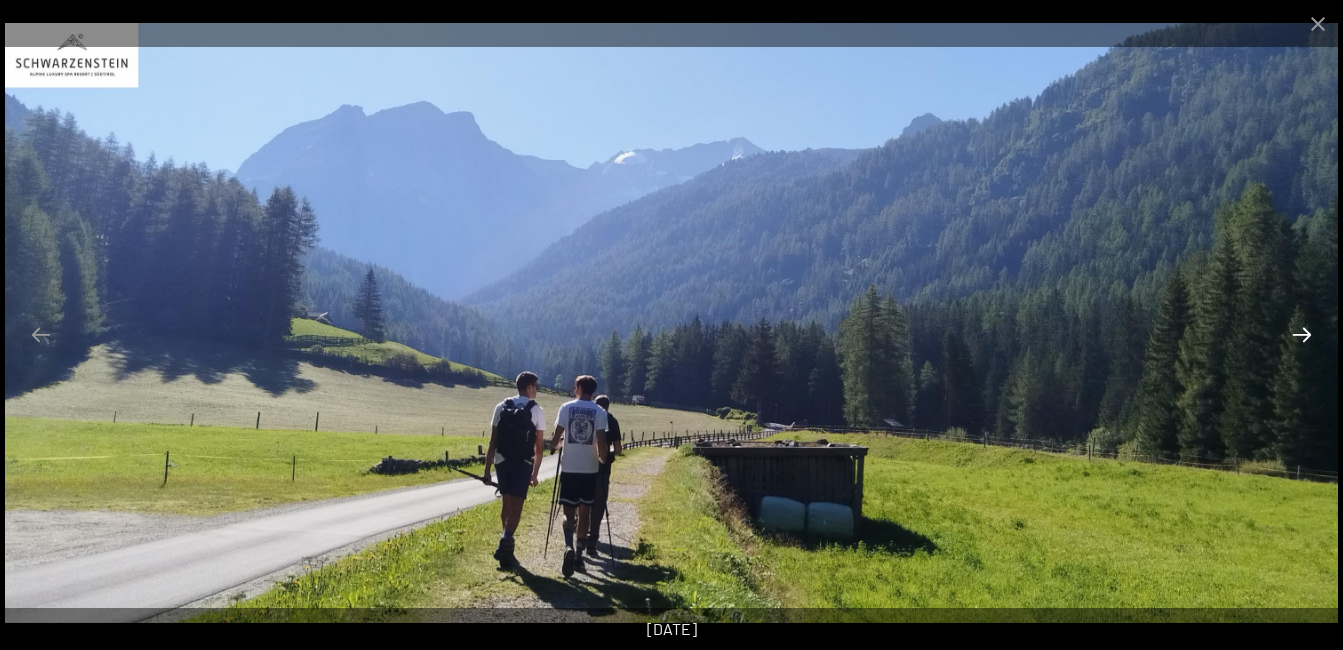 click at bounding box center (1302, 334) 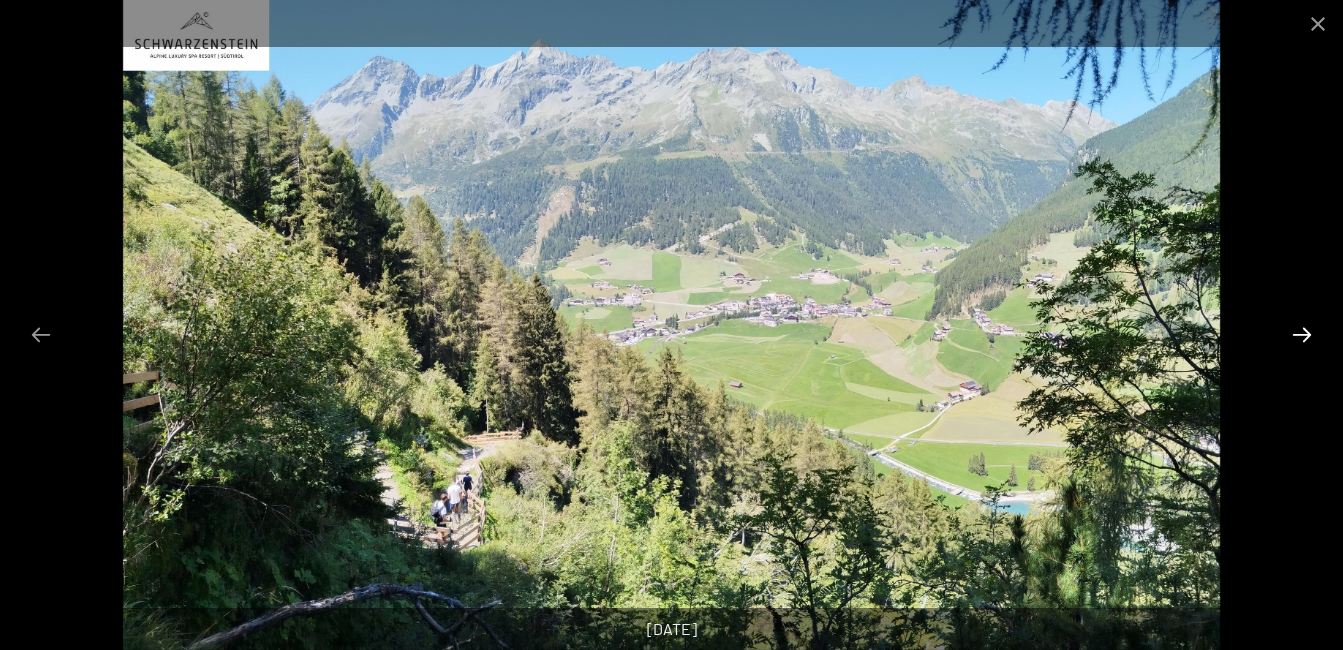 click at bounding box center [1302, 334] 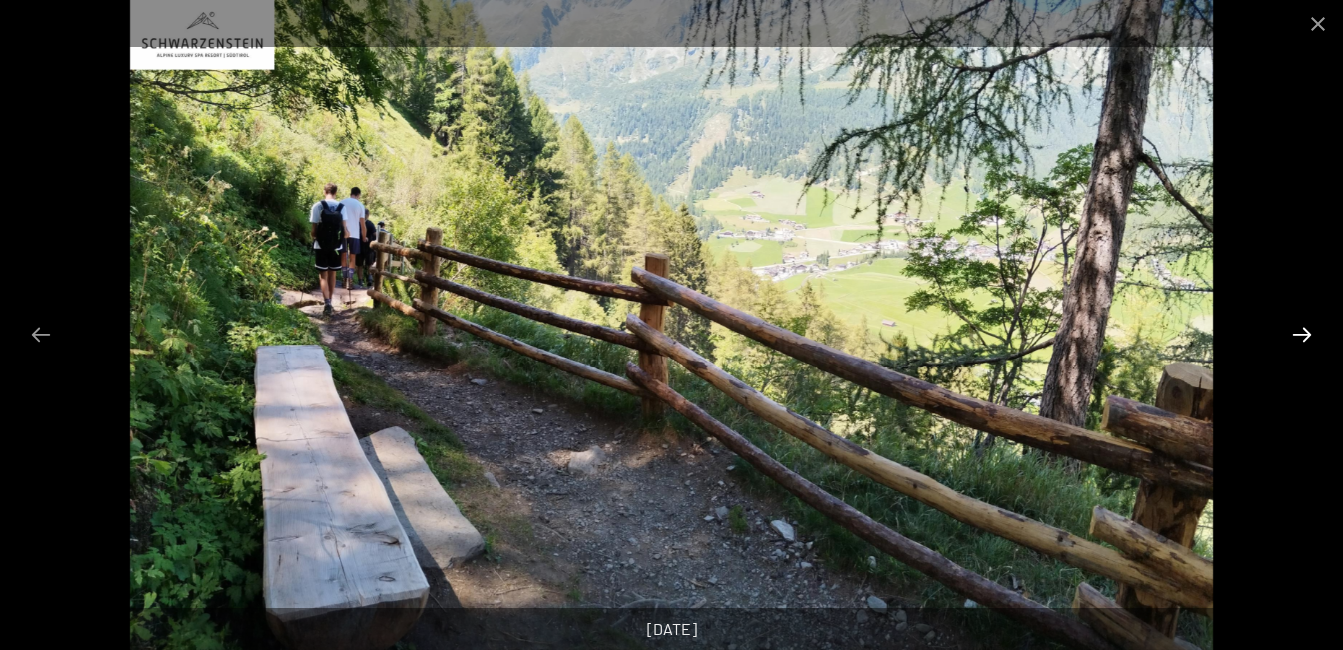 click at bounding box center (1302, 334) 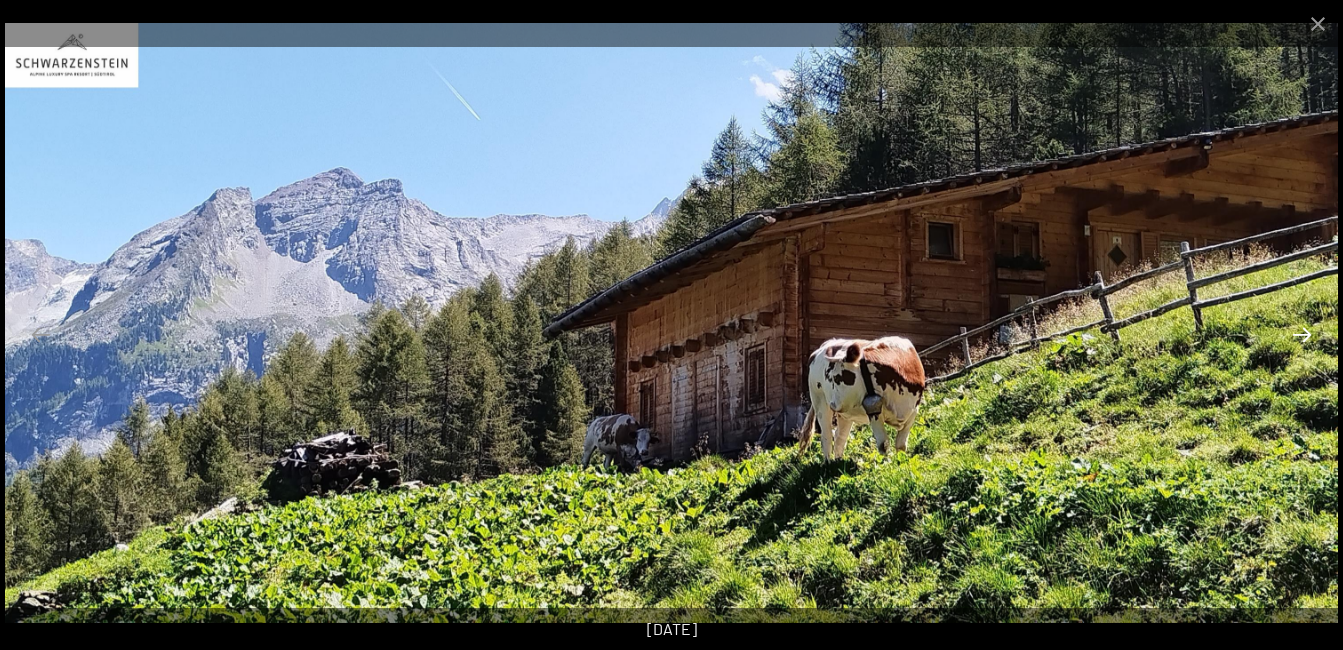 click at bounding box center (1302, 334) 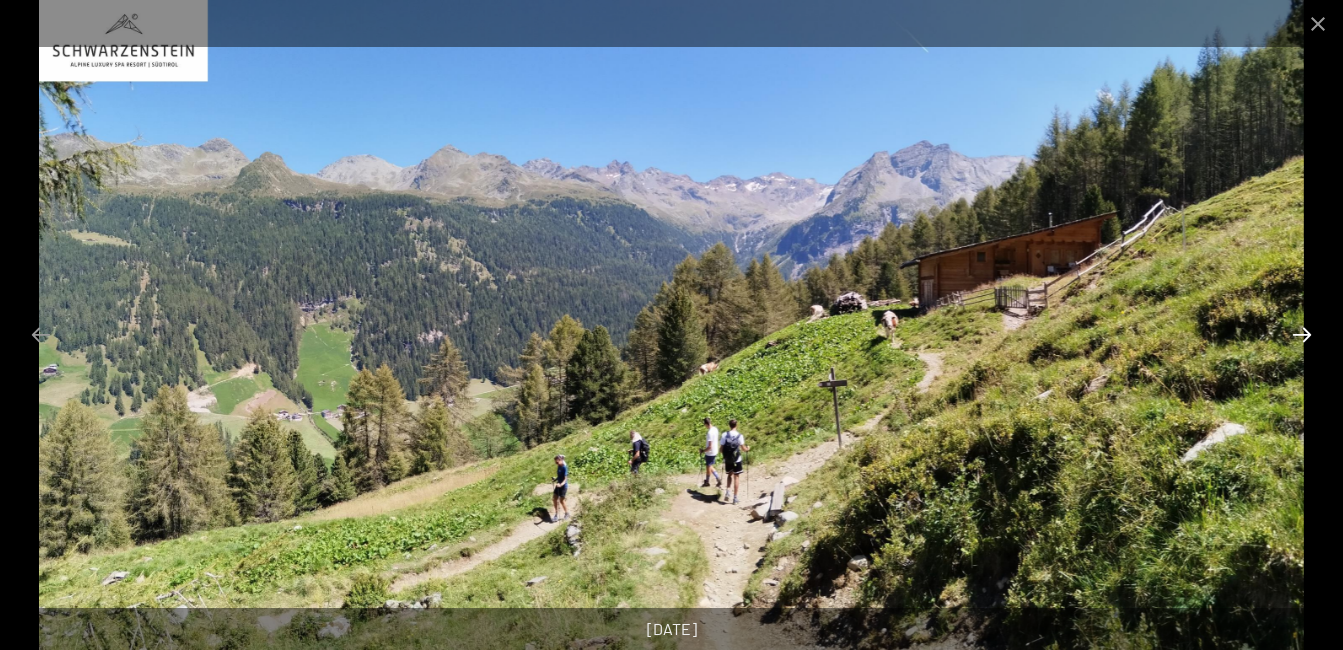 click at bounding box center [1302, 334] 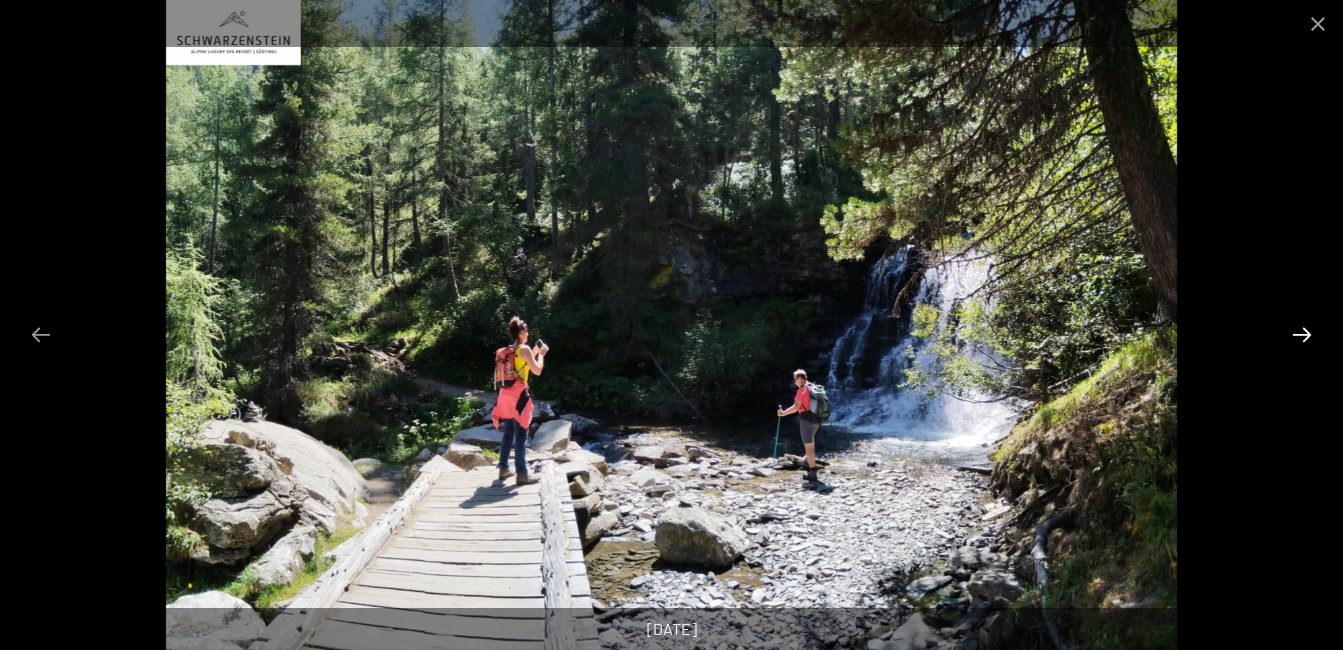 click at bounding box center [1302, 334] 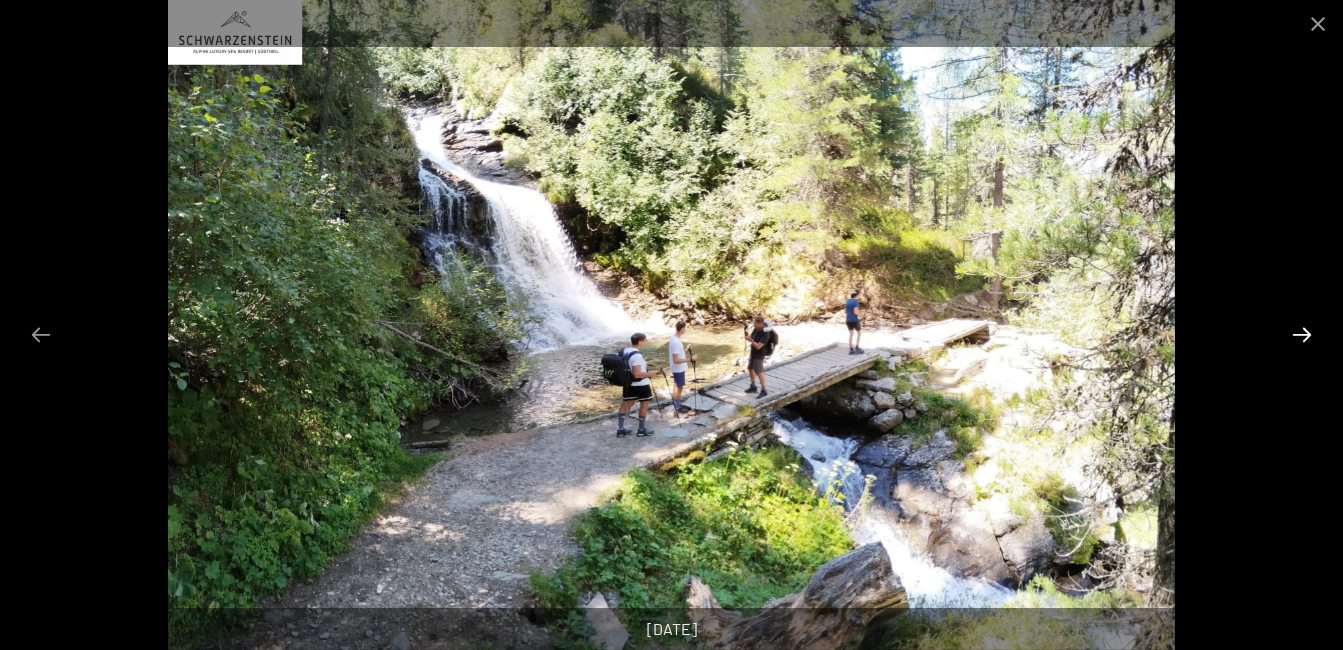 click at bounding box center [1302, 334] 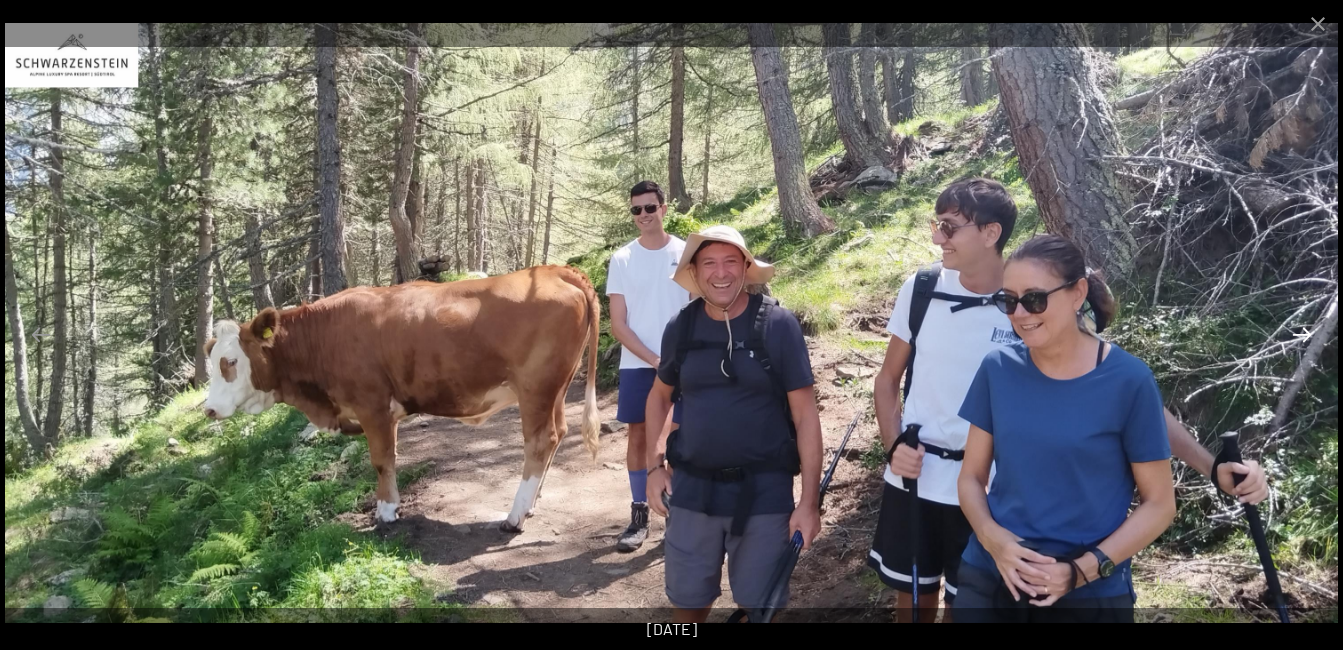 click at bounding box center (1302, 334) 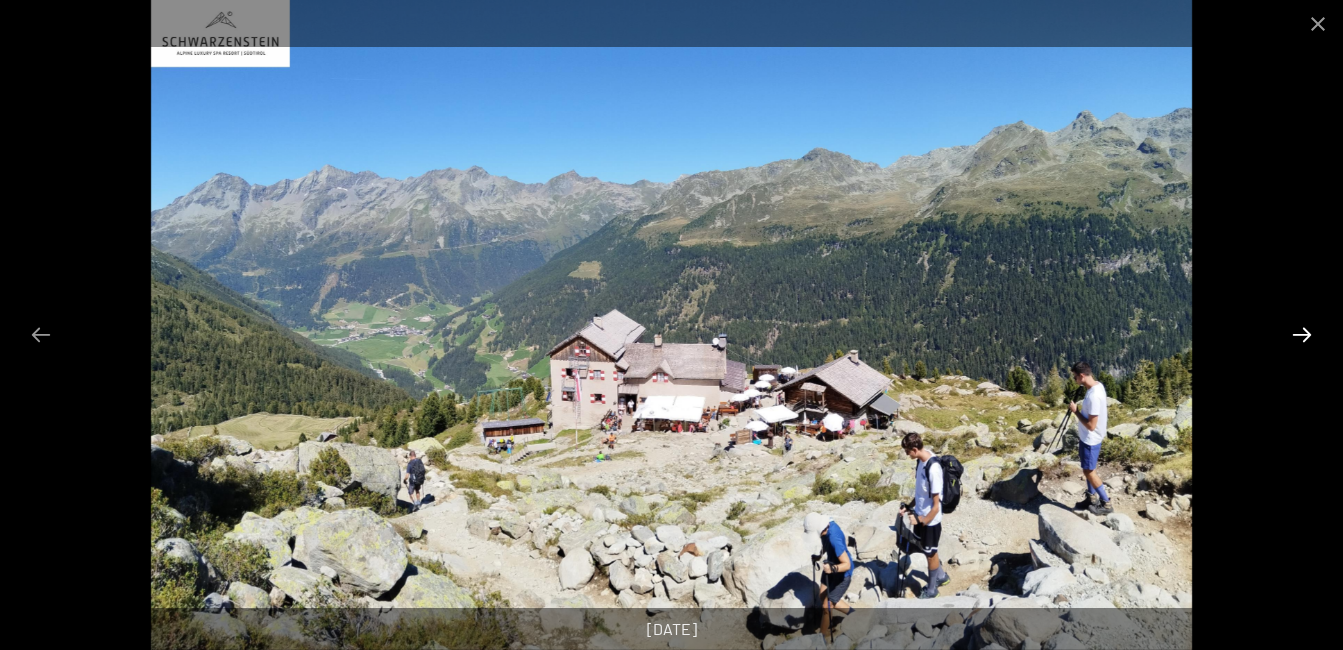 click at bounding box center (1302, 334) 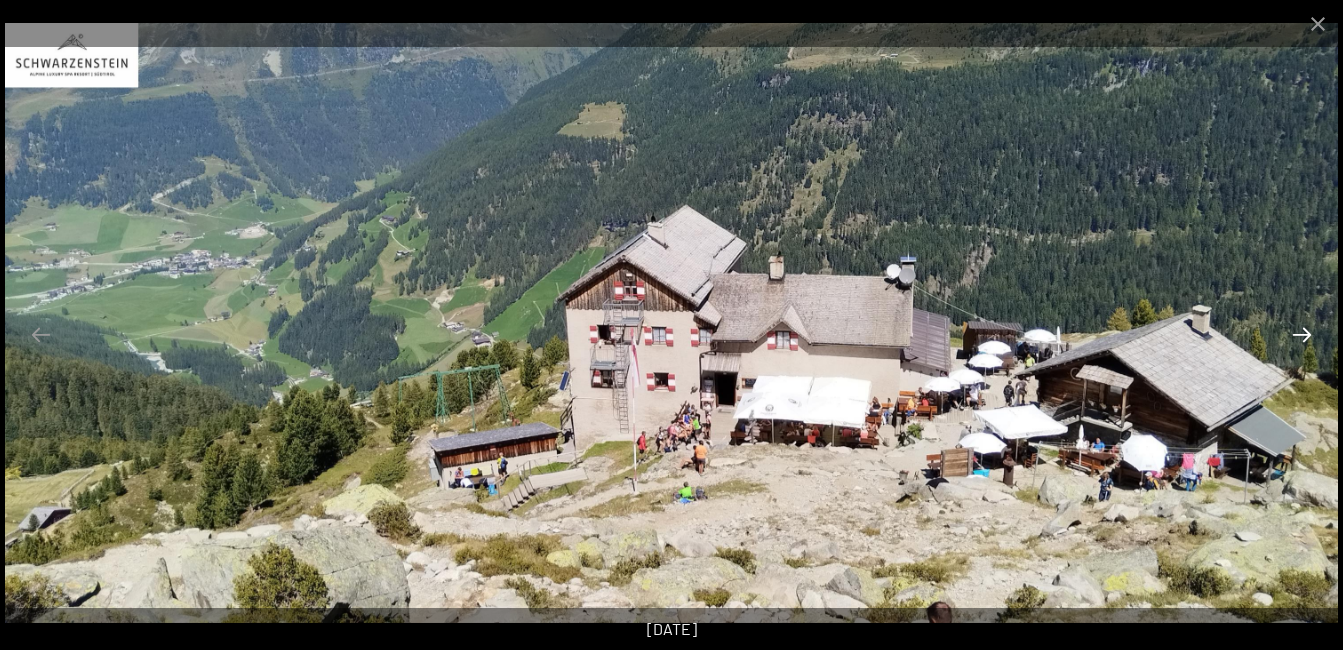 click at bounding box center (1302, 334) 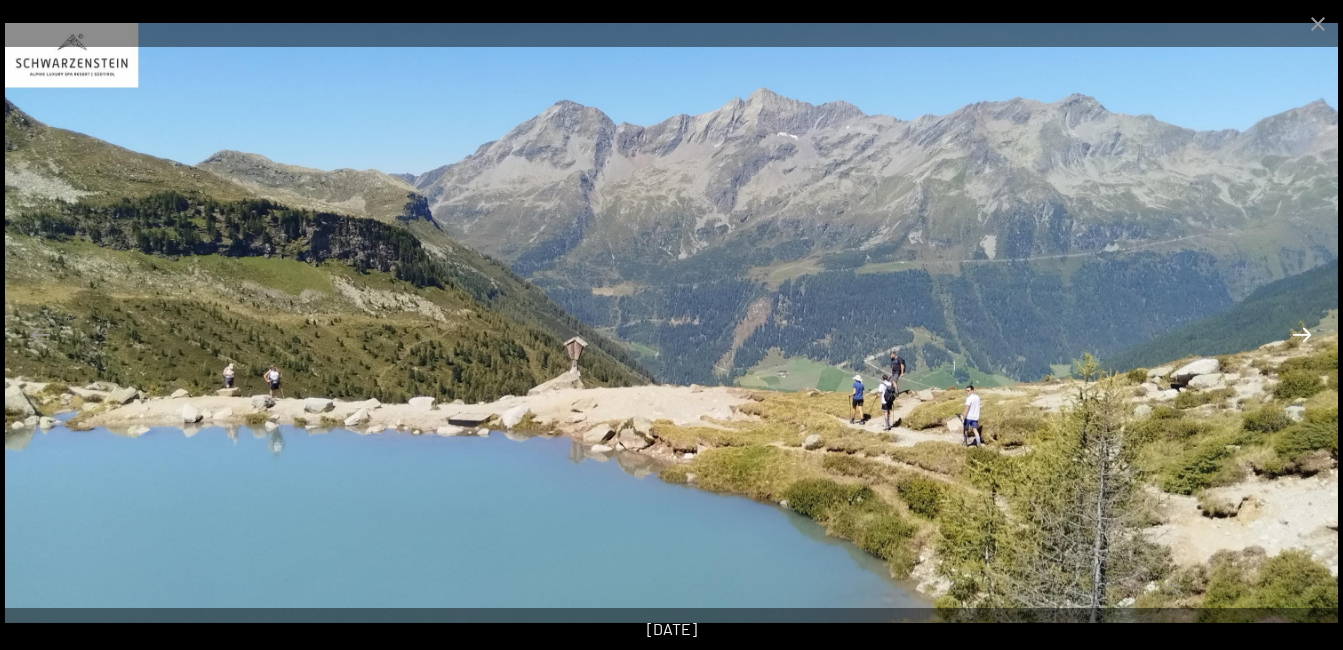 click at bounding box center (1302, 334) 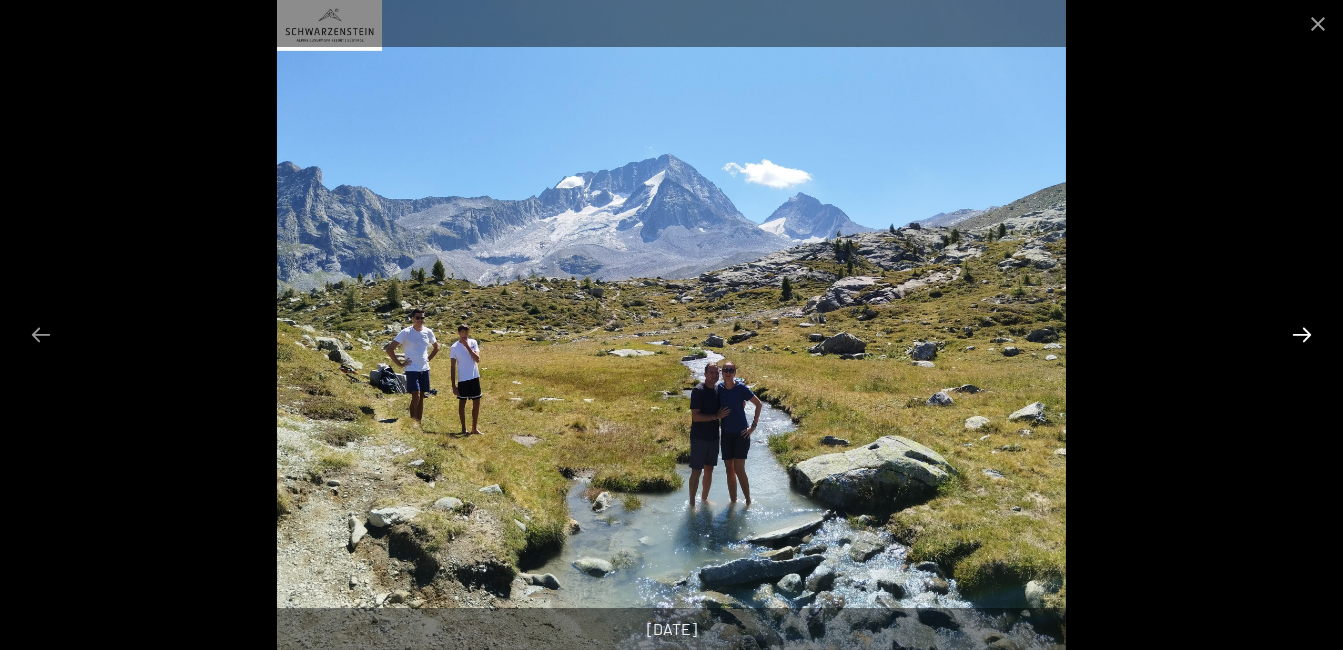 click at bounding box center [1302, 334] 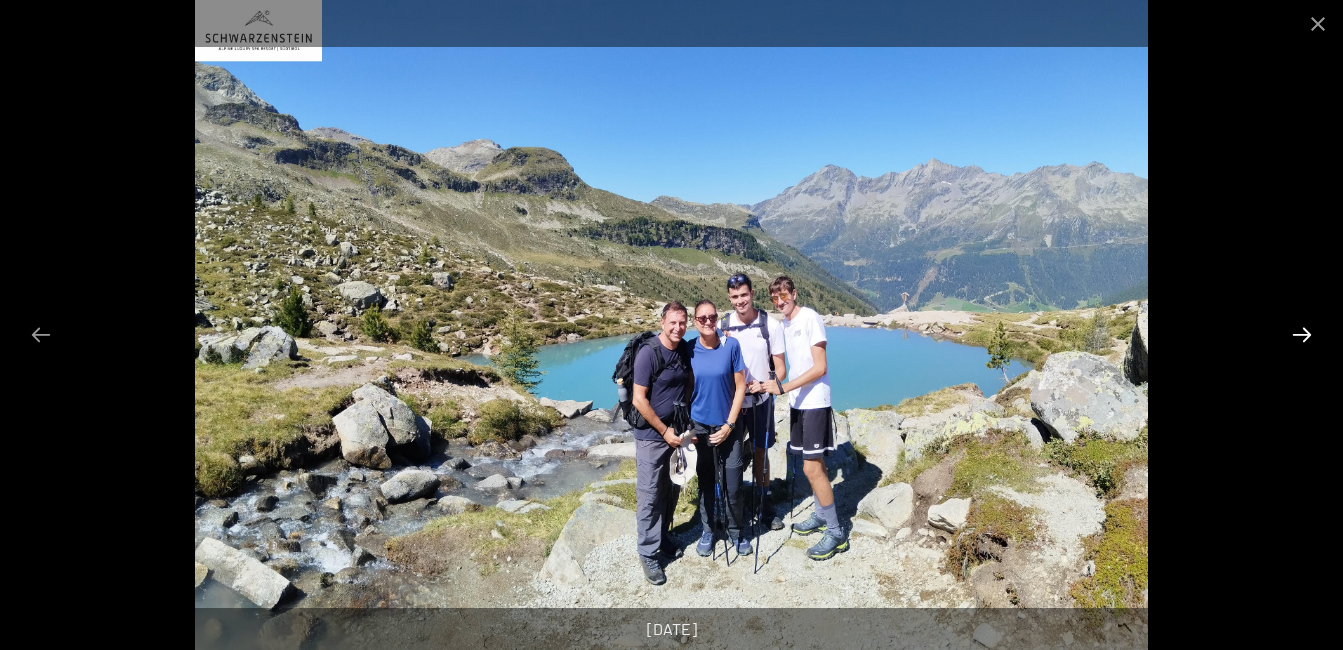 click at bounding box center [1302, 334] 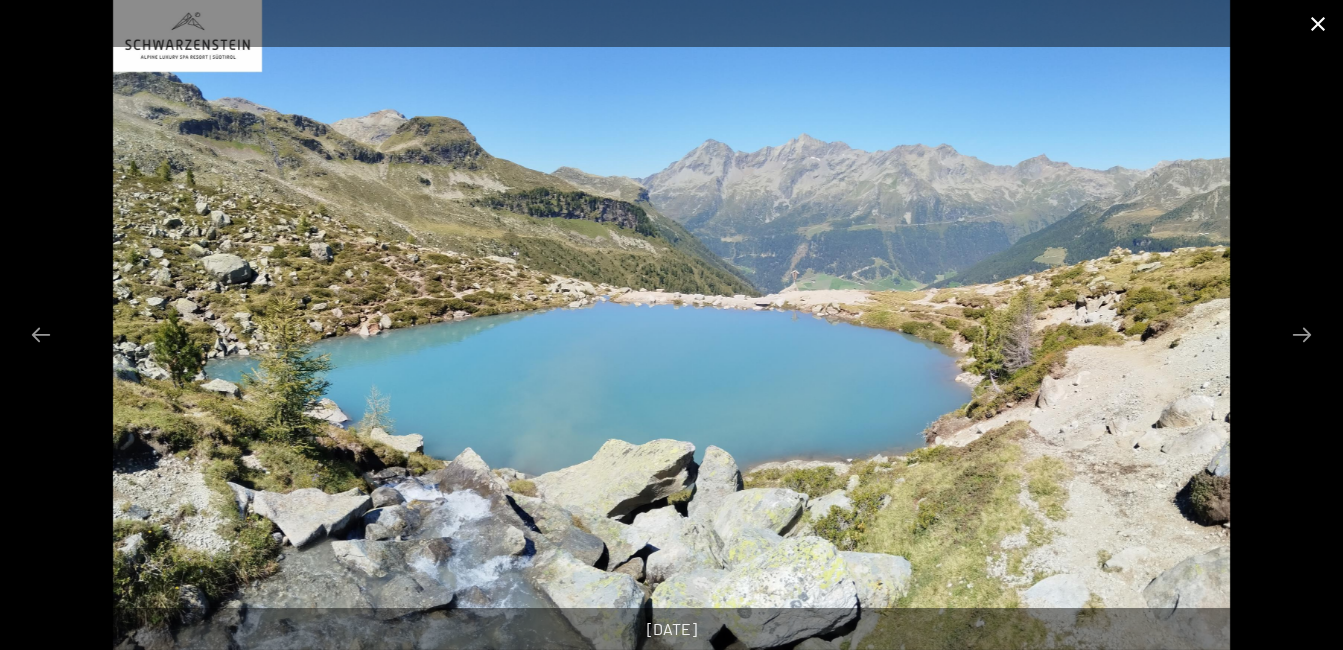 click at bounding box center [1318, 23] 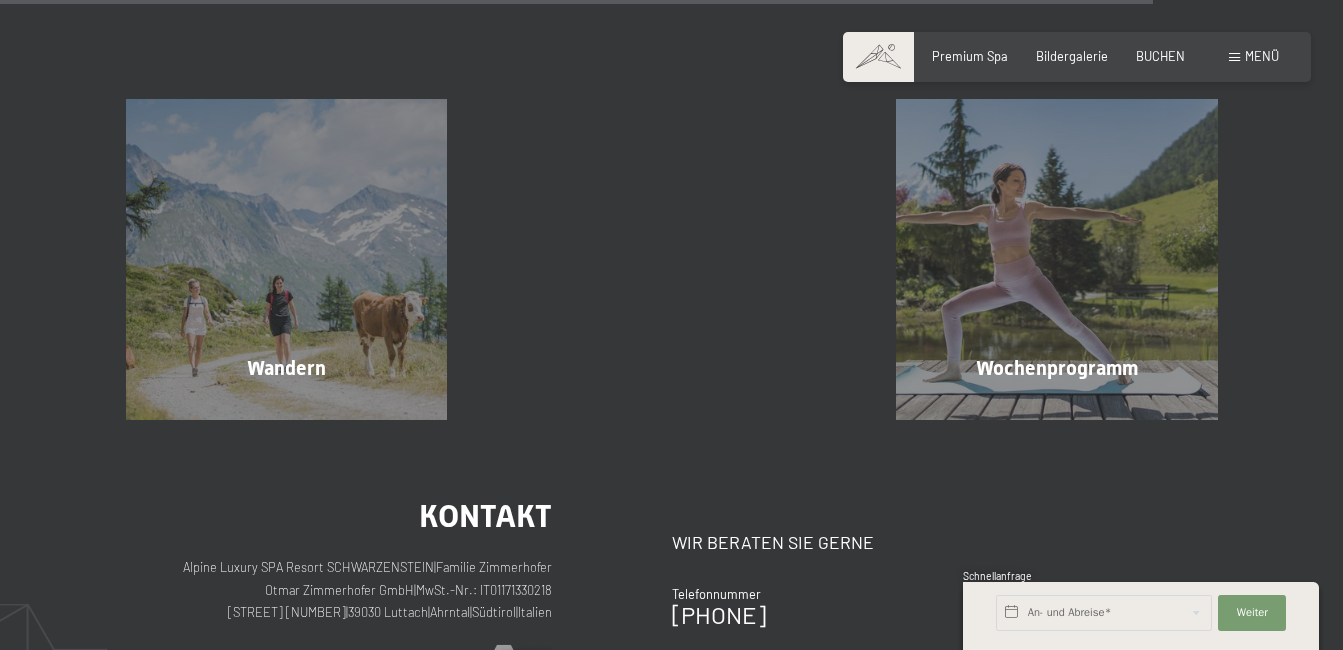 scroll, scrollTop: 2800, scrollLeft: 0, axis: vertical 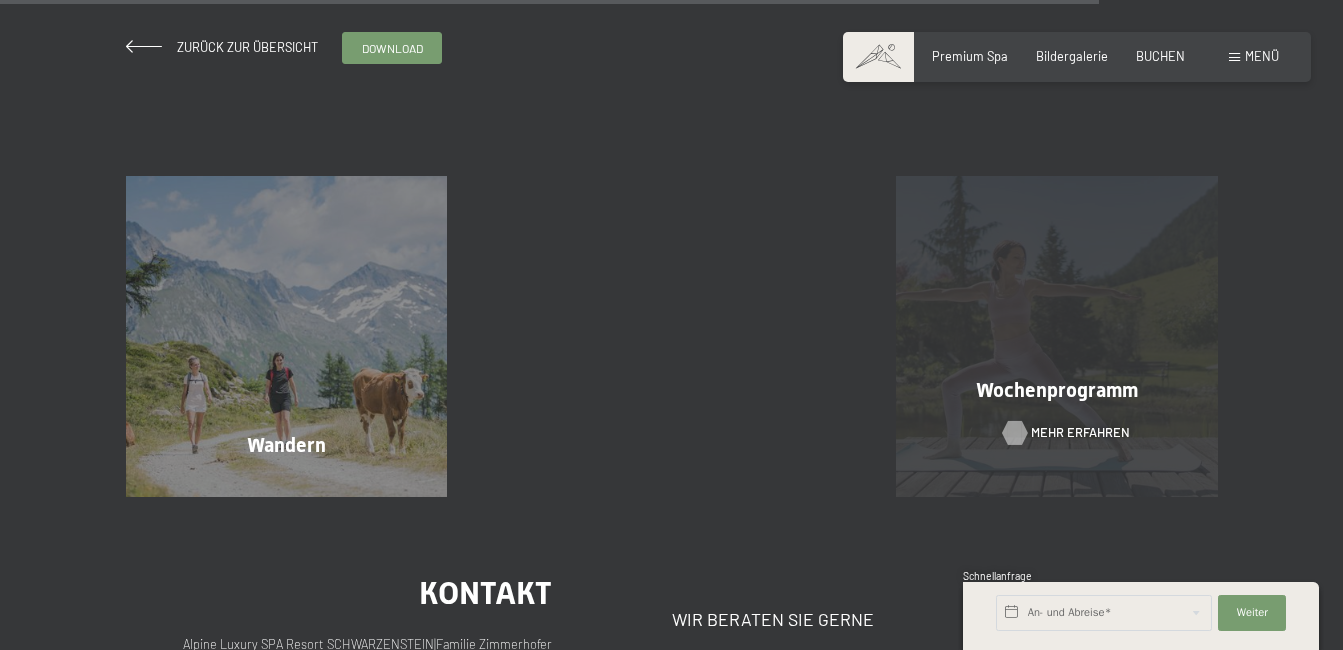 click on "Mehr erfahren" at bounding box center [1080, 433] 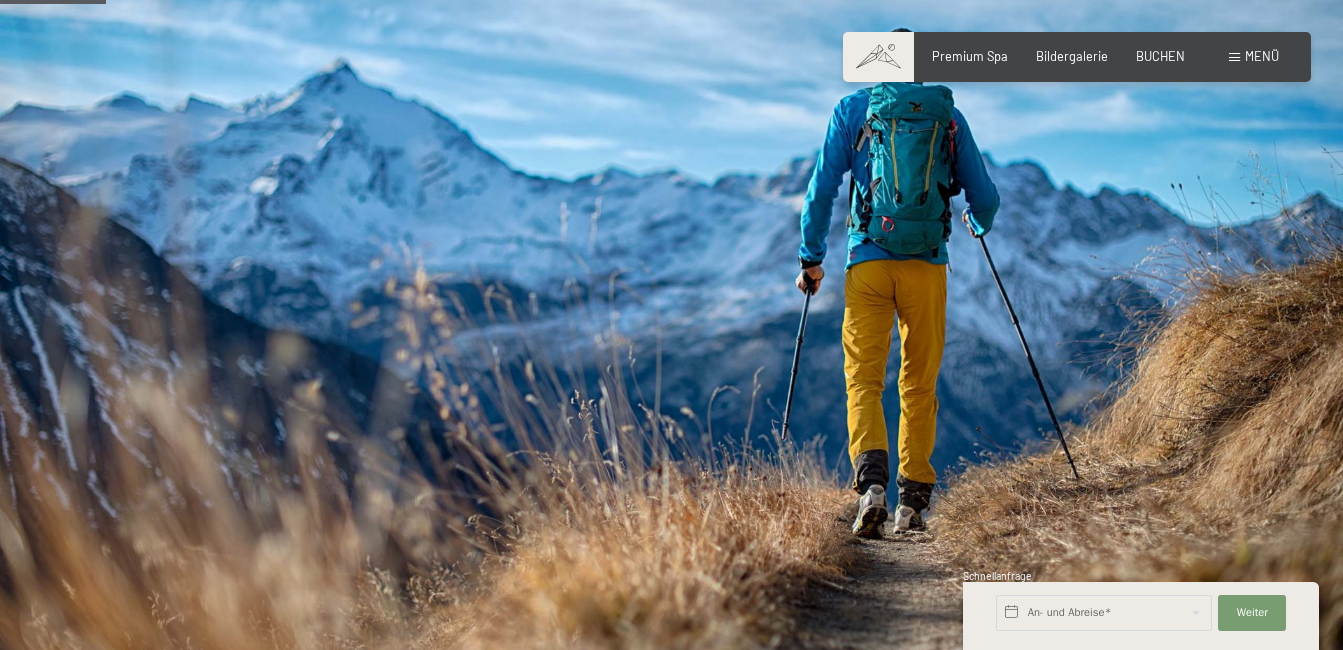scroll, scrollTop: 800, scrollLeft: 0, axis: vertical 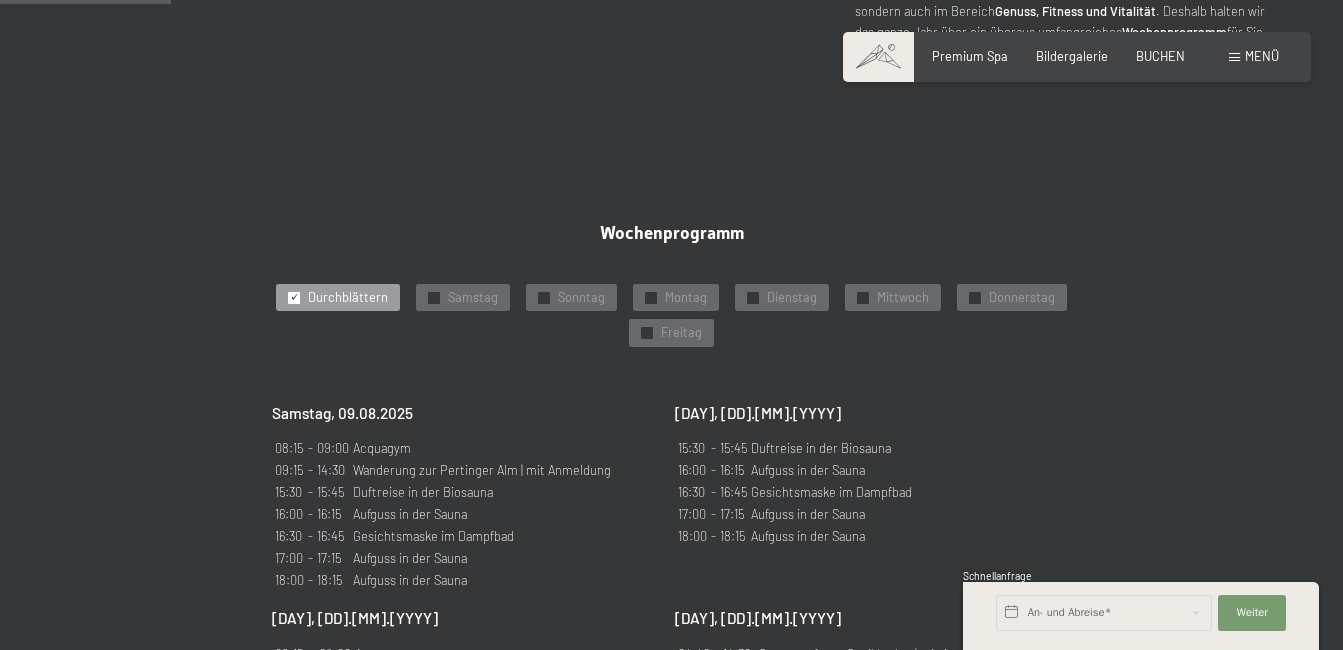 drag, startPoint x: 76, startPoint y: 259, endPoint x: 94, endPoint y: 228, distance: 35.846897 